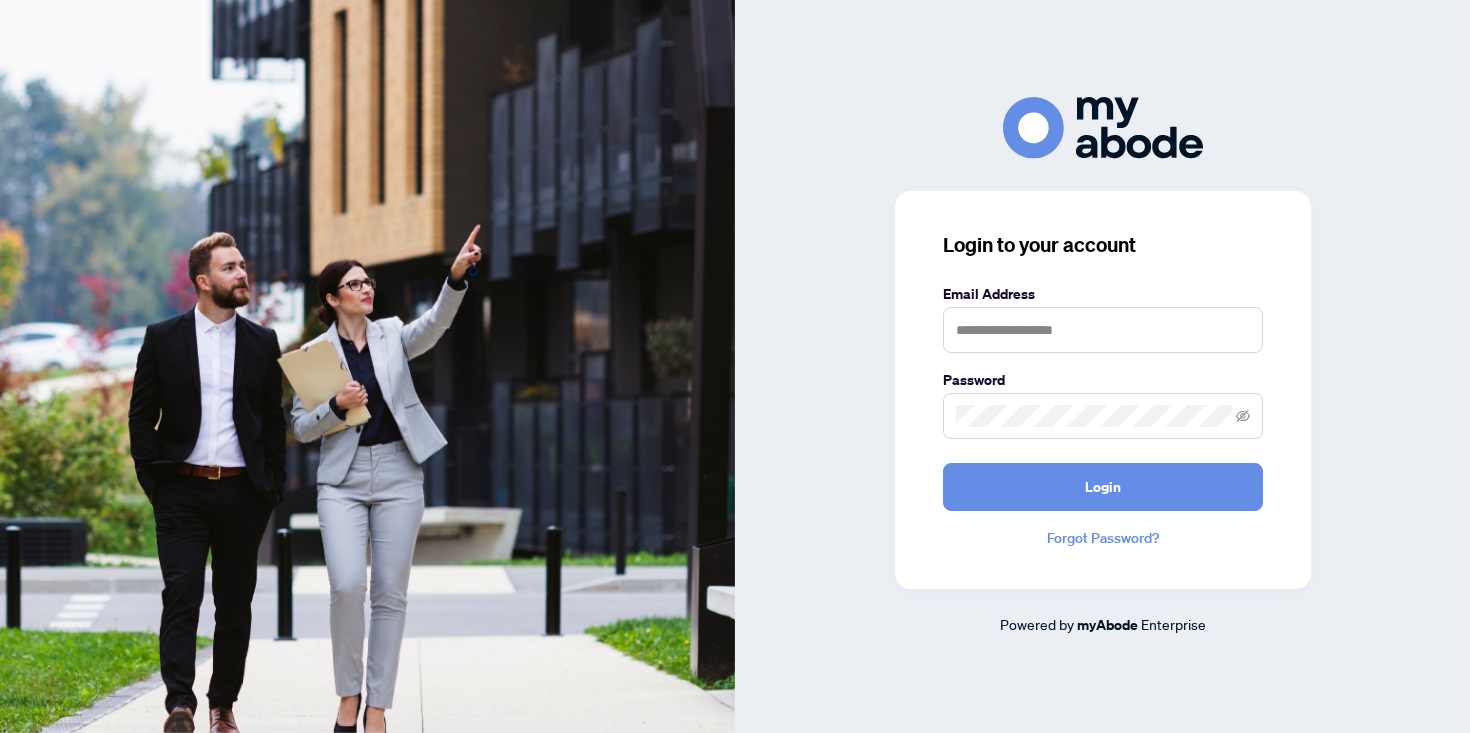 scroll, scrollTop: 0, scrollLeft: 0, axis: both 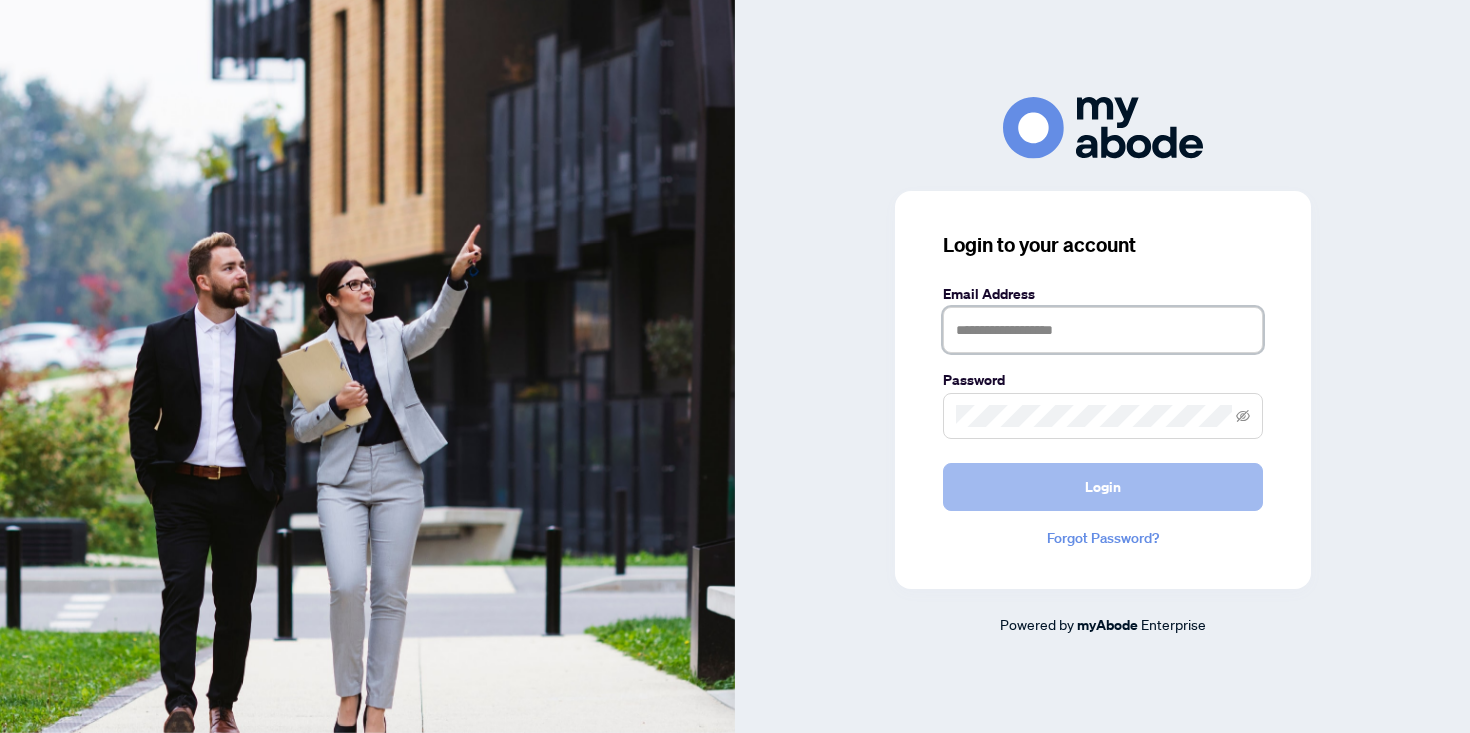 type on "**********" 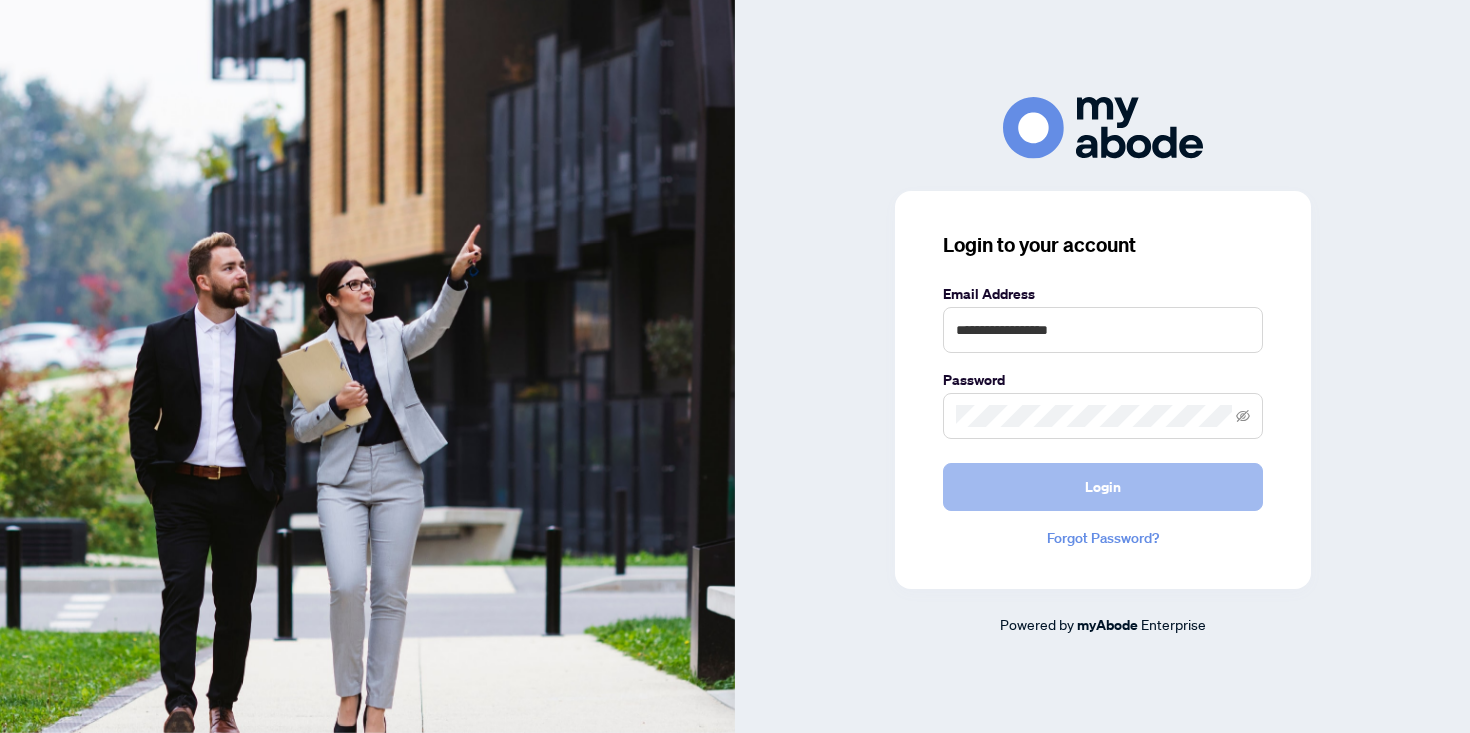 click on "Login" at bounding box center [1103, 487] 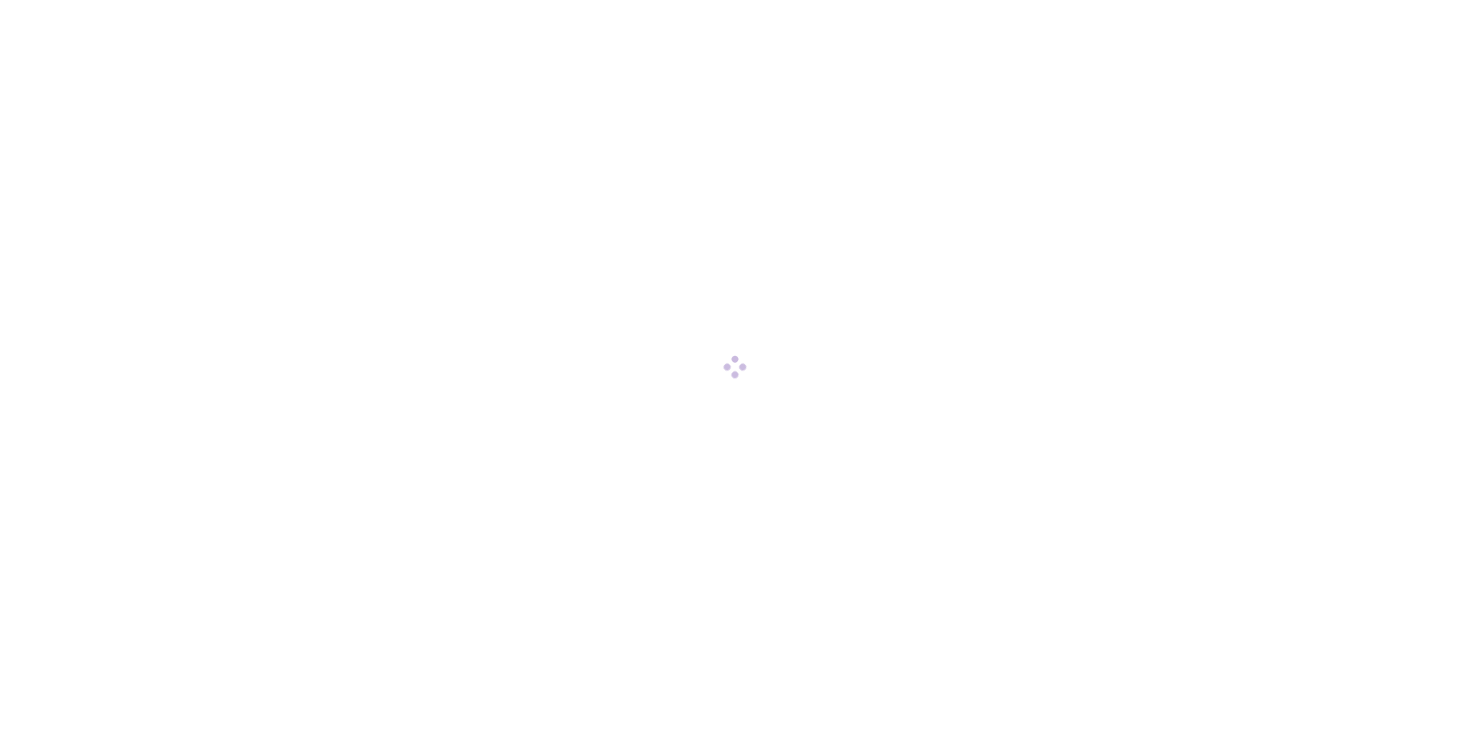 scroll, scrollTop: 0, scrollLeft: 0, axis: both 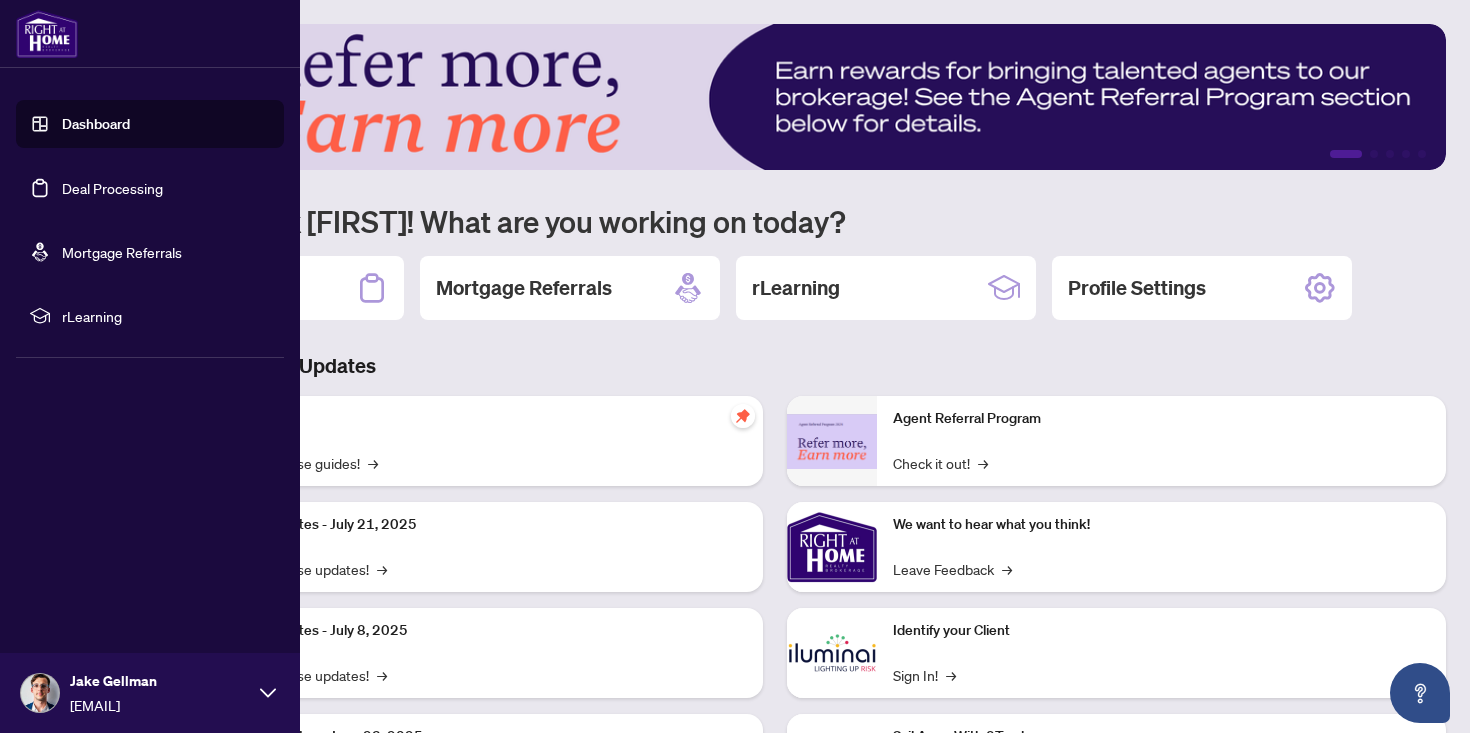 click on "Deal Processing" at bounding box center [112, 188] 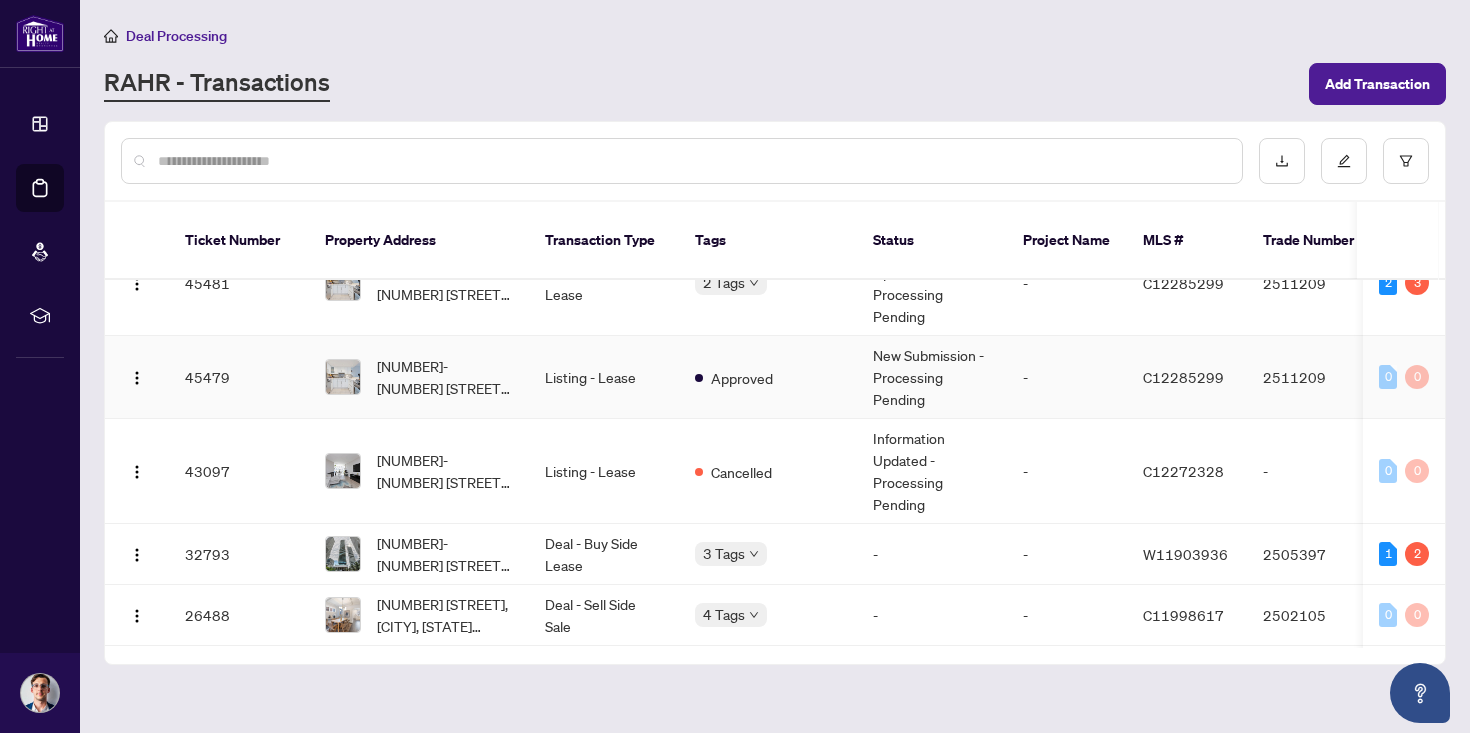 scroll, scrollTop: 0, scrollLeft: 0, axis: both 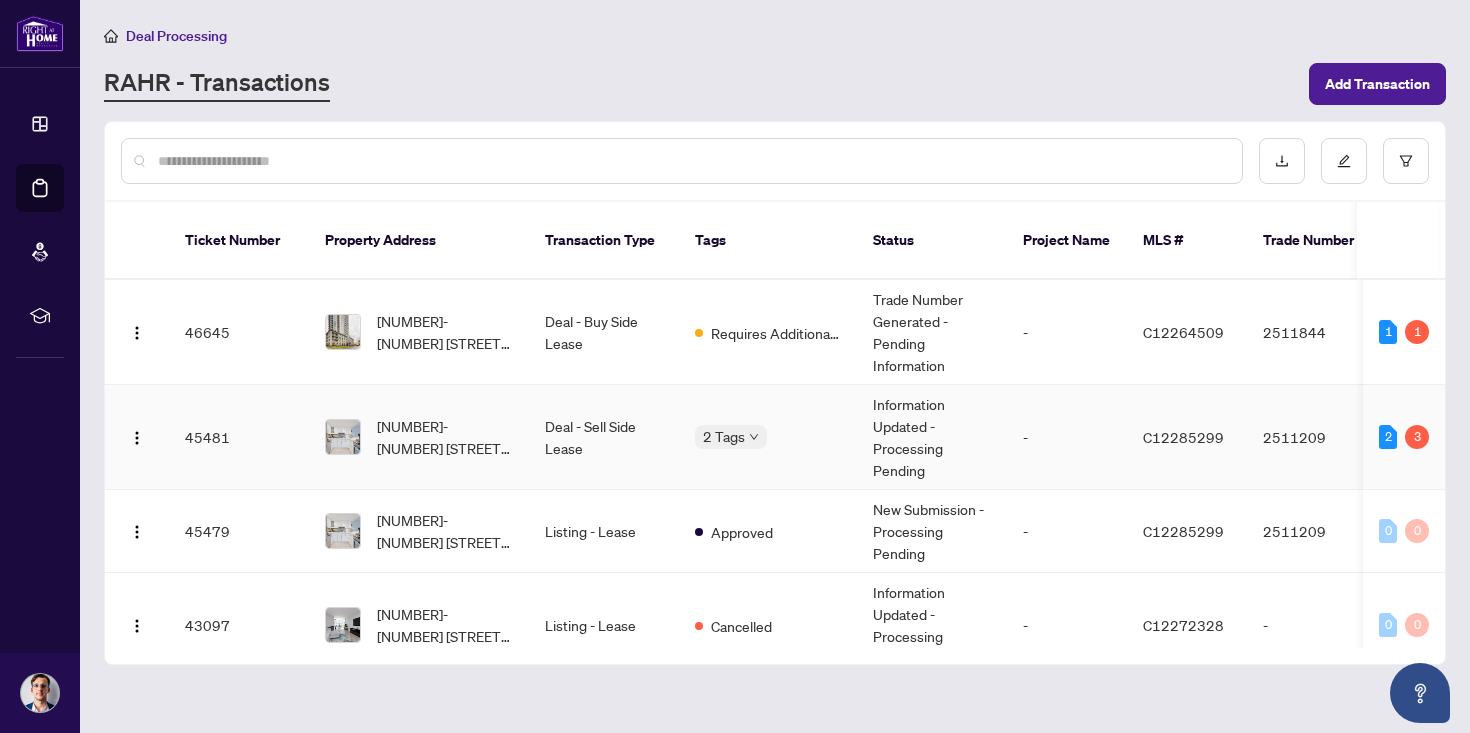 click on "Dashboard Deal Processing Mortgage Referrals rLearning [FIRST] [LAST] [EMAIL] [FIRST] [LAST]   Deal Processing RAHR - Transactions Add Transaction Ticket Number Property Address Transaction Type Tags Status Project Name MLS # Trade Number Last Updated By Last Modified Date Created By Created Date                             46645 [NUMBER]-[NUMBER] [STREET], [CITY], [STATE] [POSTAL_CODE], [COUNTRY] Deal - Buy Side Lease Requires Additional Docs Trade Number Generated - Pending Information - C12264509 2511844 [FIRST] [LAST] [DATE], [DATE] [FIRST] [LAST] [DATE], [DATE] 1 1 45481 [NUMBER]-[NUMBER] [STREET], [CITY], [STATE] [POSTAL_CODE], [COUNTRY] Deal - Sell Side Lease 2 Tags Information Updated - Processing Pending - C12285299 2511209 [FIRST] [LAST] [DATE], [DATE] [FIRST] [LAST] [DATE], [DATE] 2 3 45479 [NUMBER]-[NUMBER] [STREET], [CITY], [STATE] [POSTAL_CODE], [COUNTRY] Listing - Lease Approved New Submission - Processing Pending - C12285299 2511209 [FIRST] [LAST] [DATE], [DATE] [FIRST] [LAST] [DATE], [DATE] 0 0 43097 Listing - Lease Cancelled - C12272328 - 0 0" at bounding box center [735, 366] 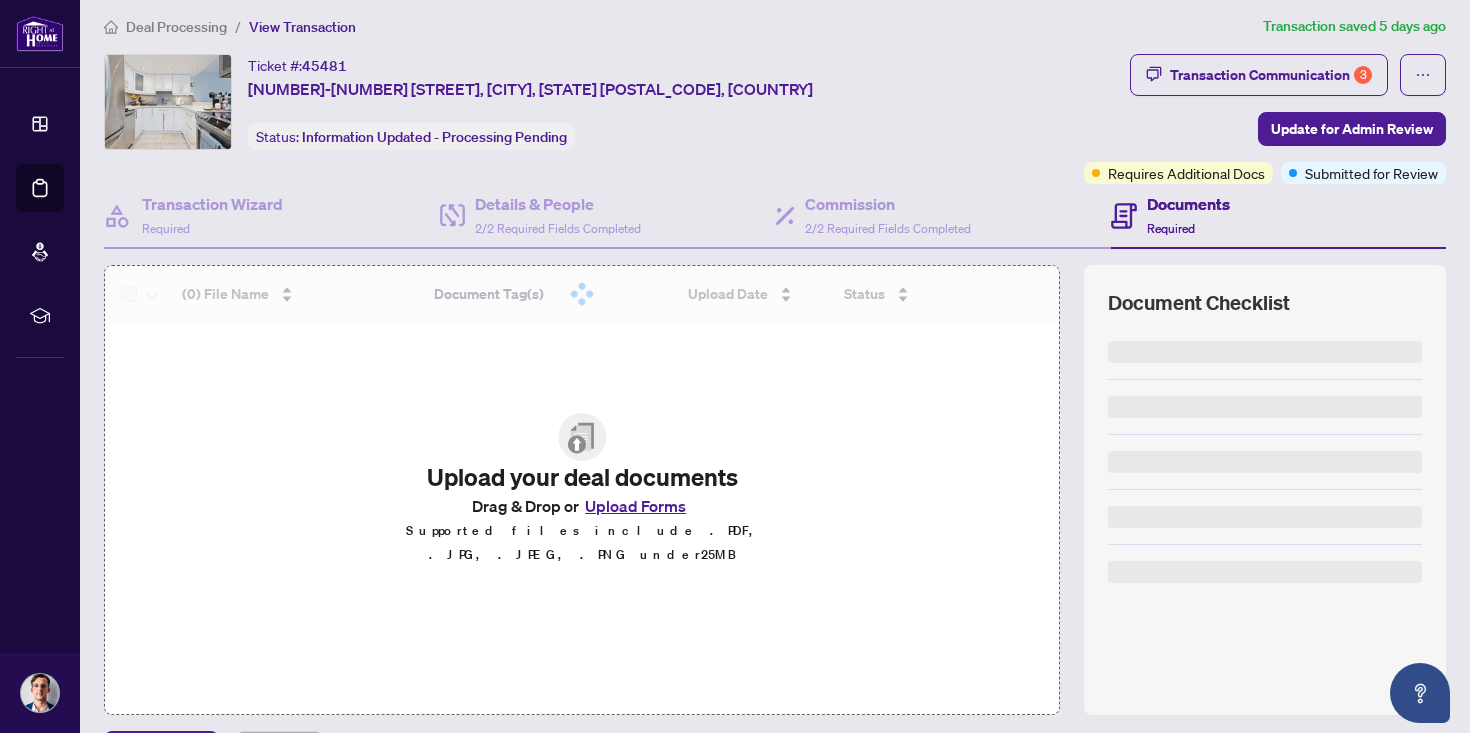 scroll, scrollTop: 10, scrollLeft: 0, axis: vertical 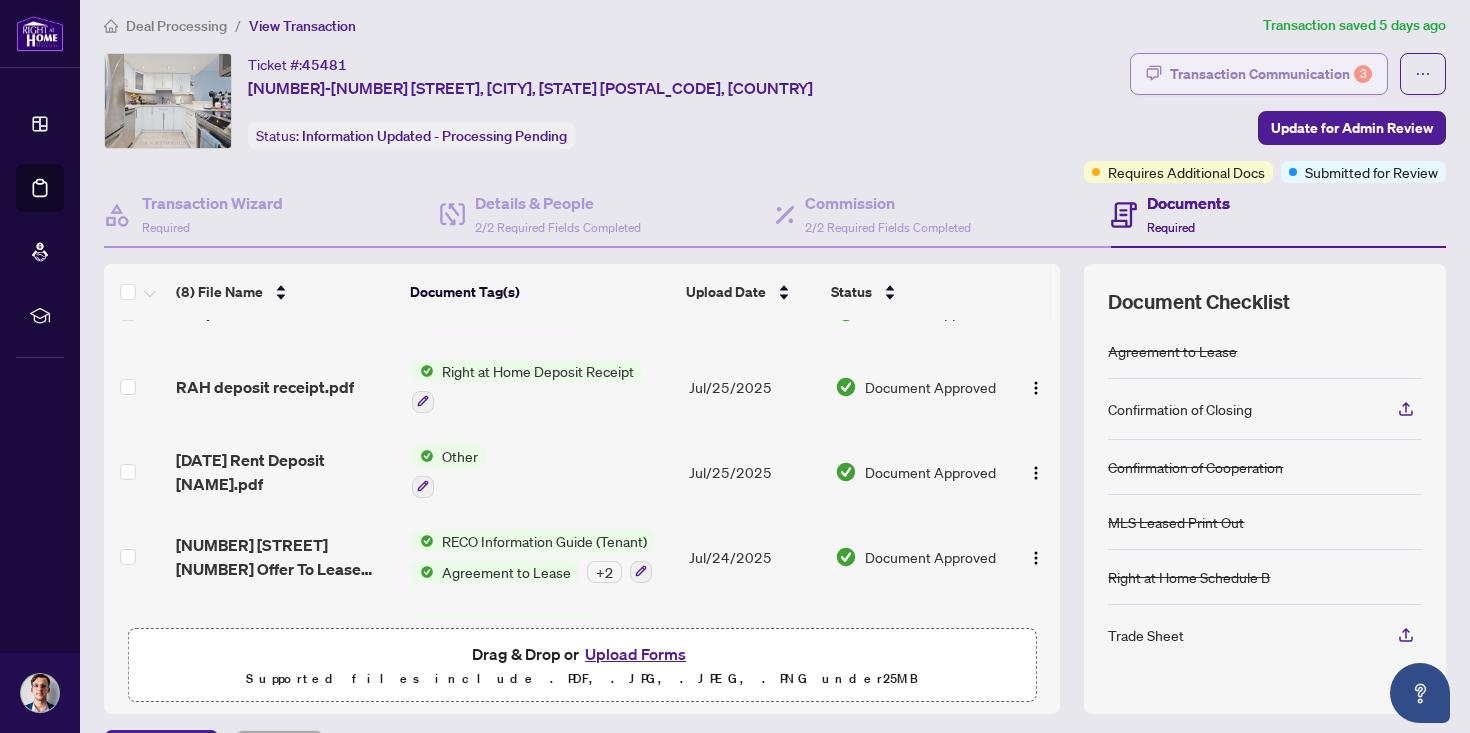 click on "Transaction Communication 3" at bounding box center [1271, 74] 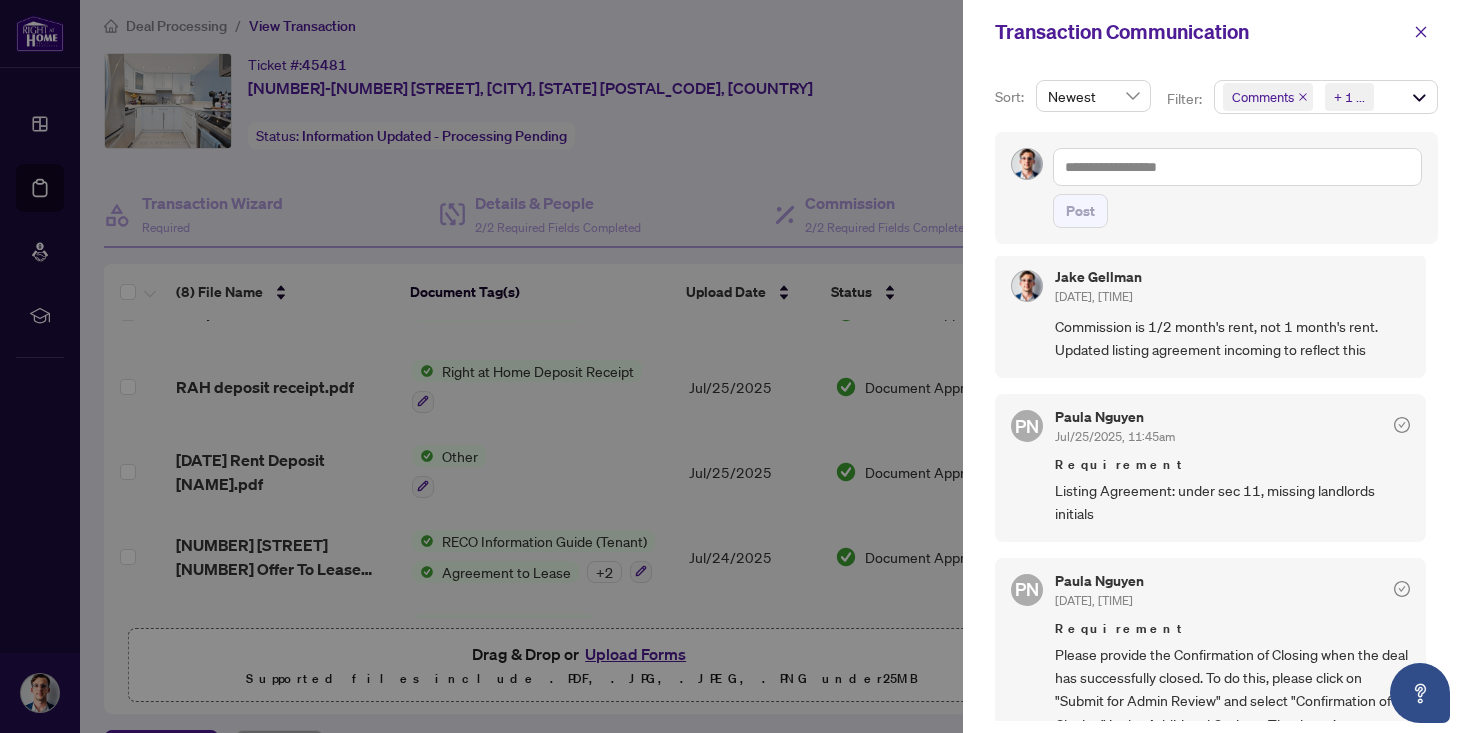 scroll, scrollTop: 0, scrollLeft: 0, axis: both 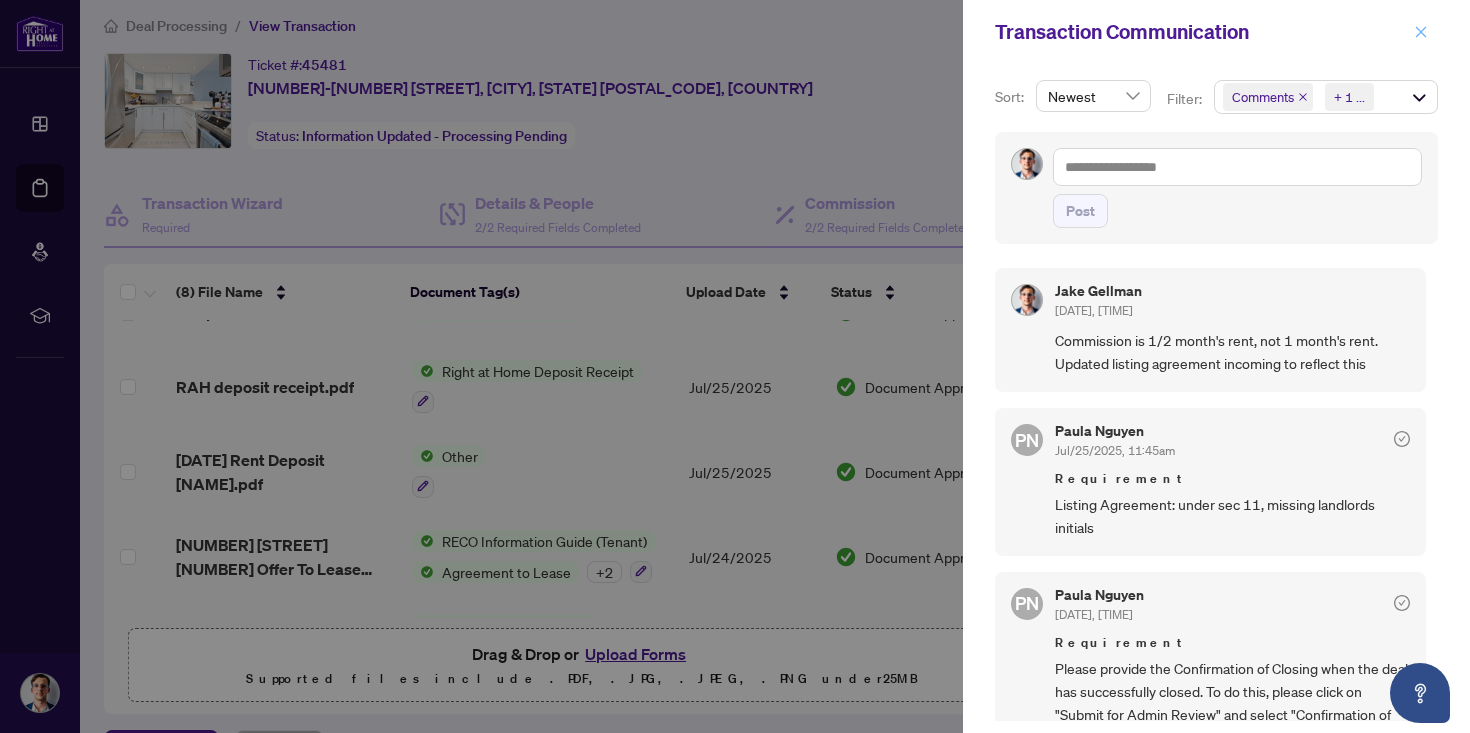 click 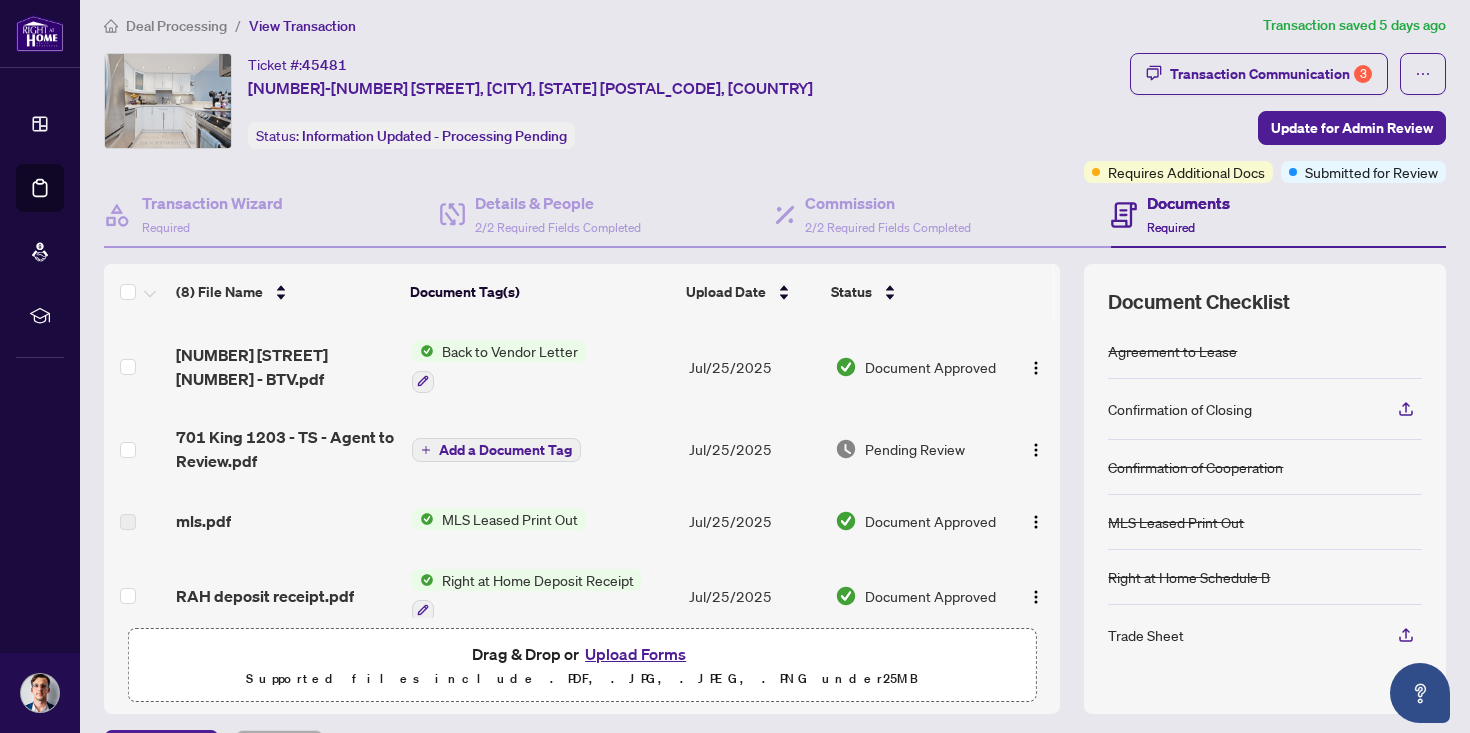 scroll, scrollTop: 0, scrollLeft: 0, axis: both 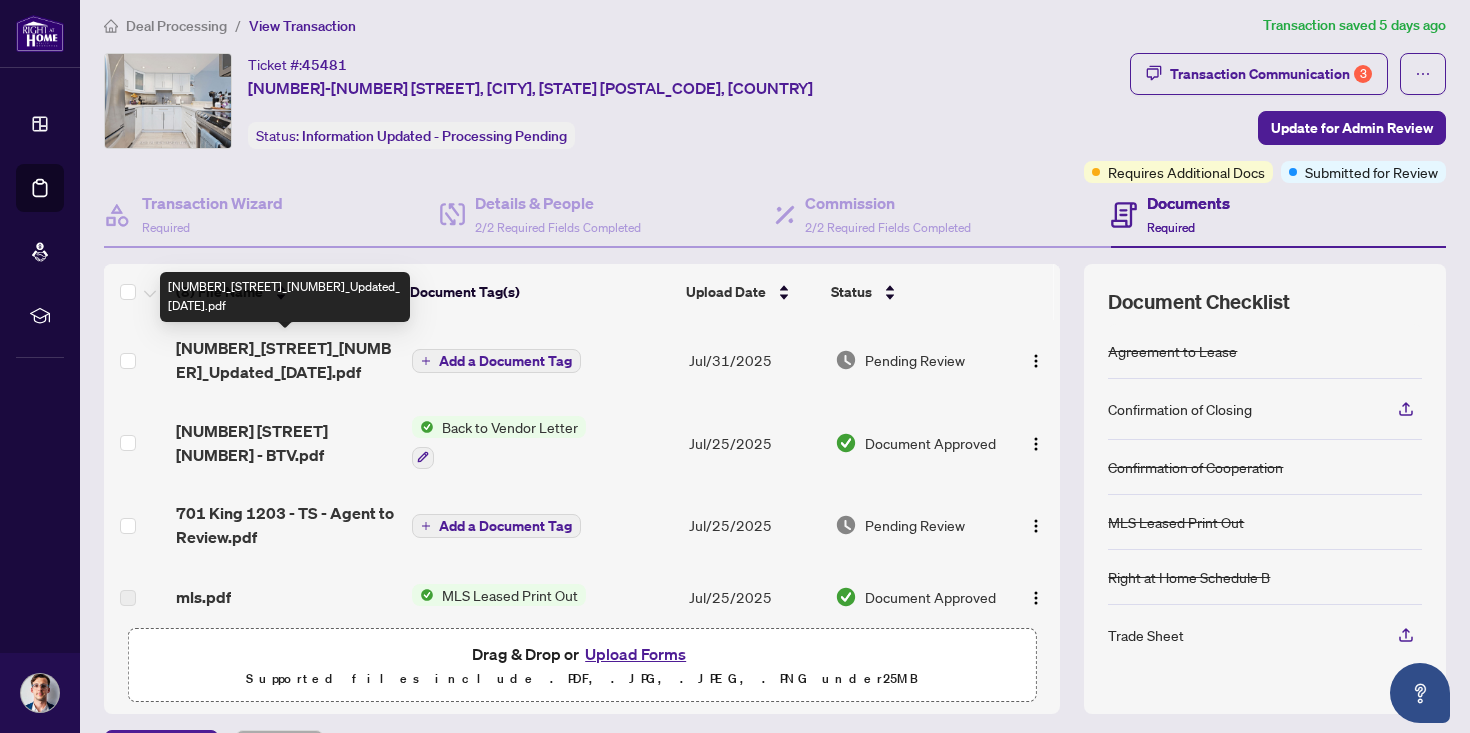 click on "[NUMBER]_[STREET]_[NUMBER]_Updated_[DATE].pdf" at bounding box center [286, 360] 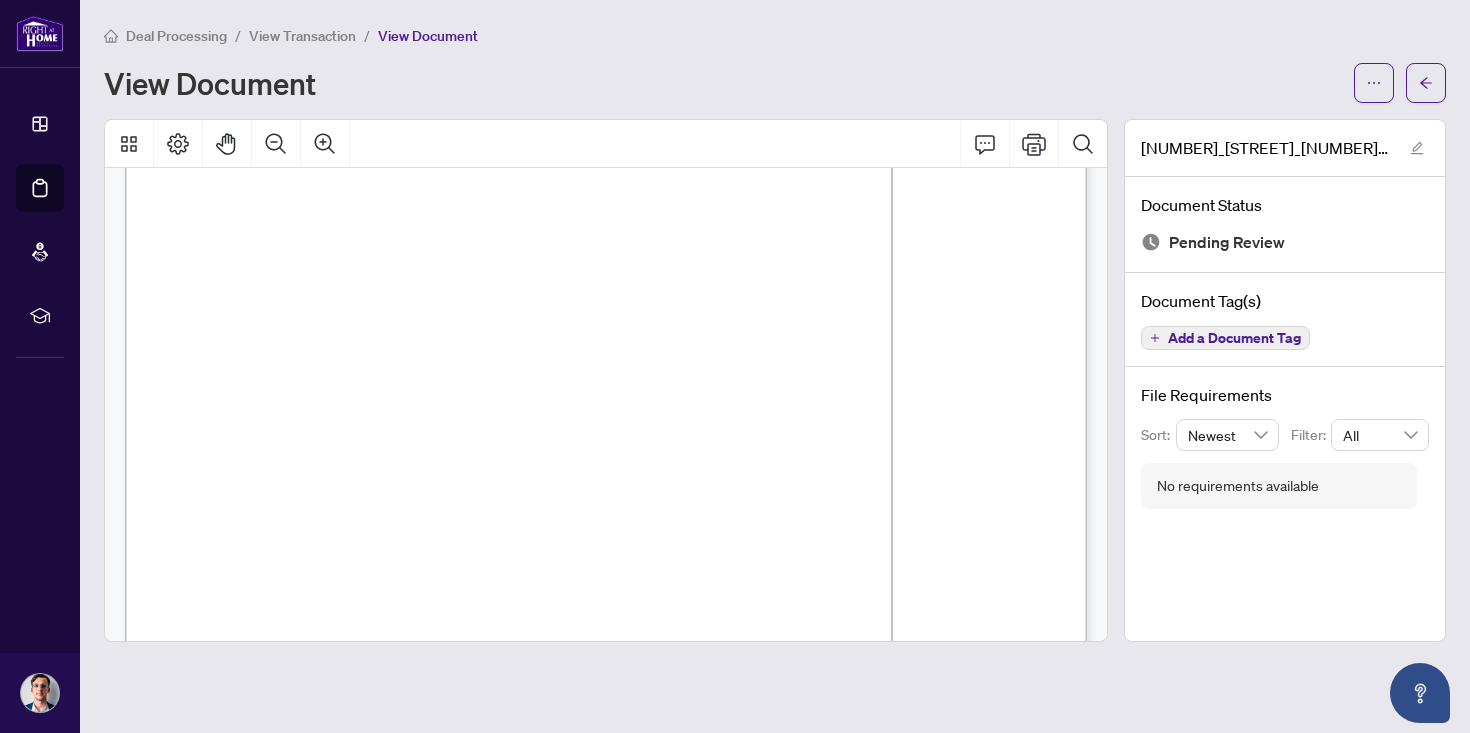 scroll, scrollTop: 0, scrollLeft: 0, axis: both 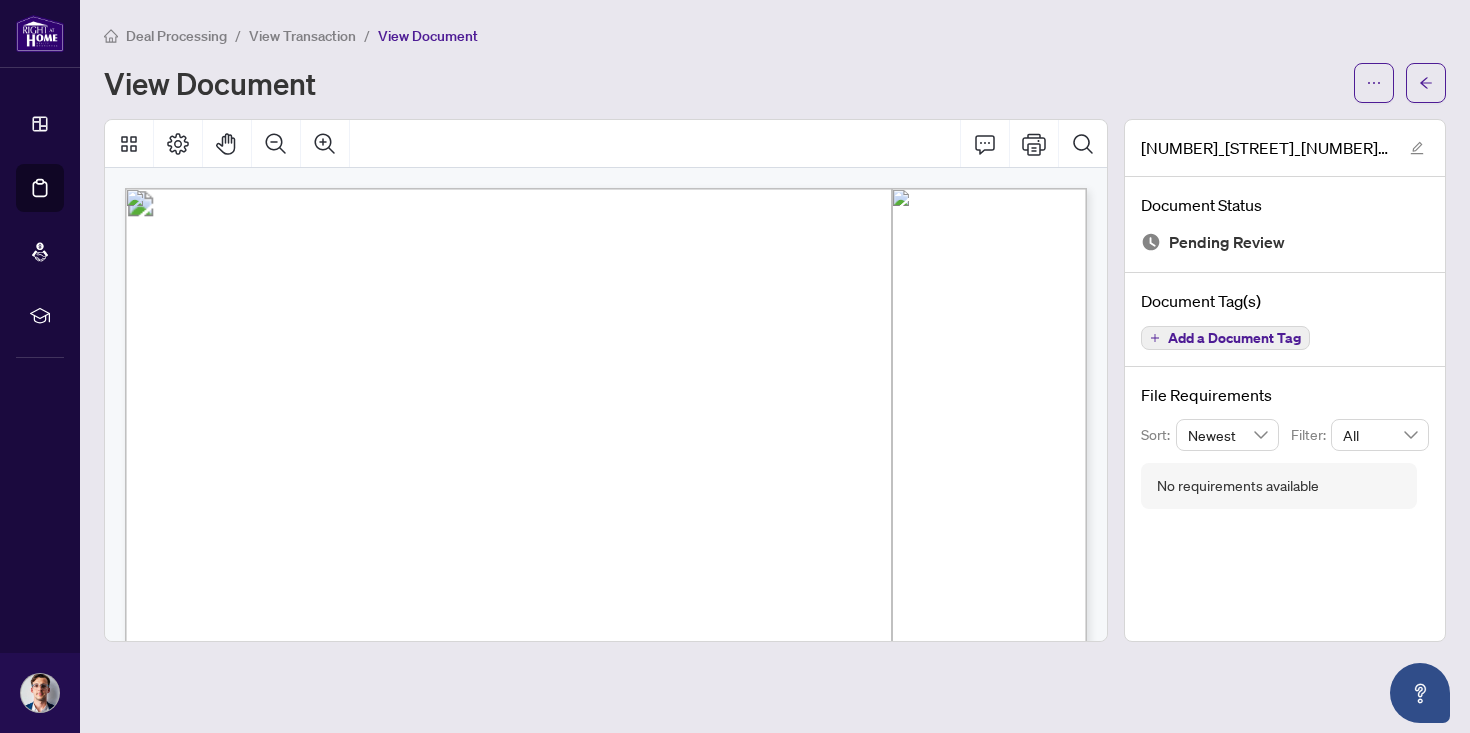 click on "View Transaction" at bounding box center (302, 36) 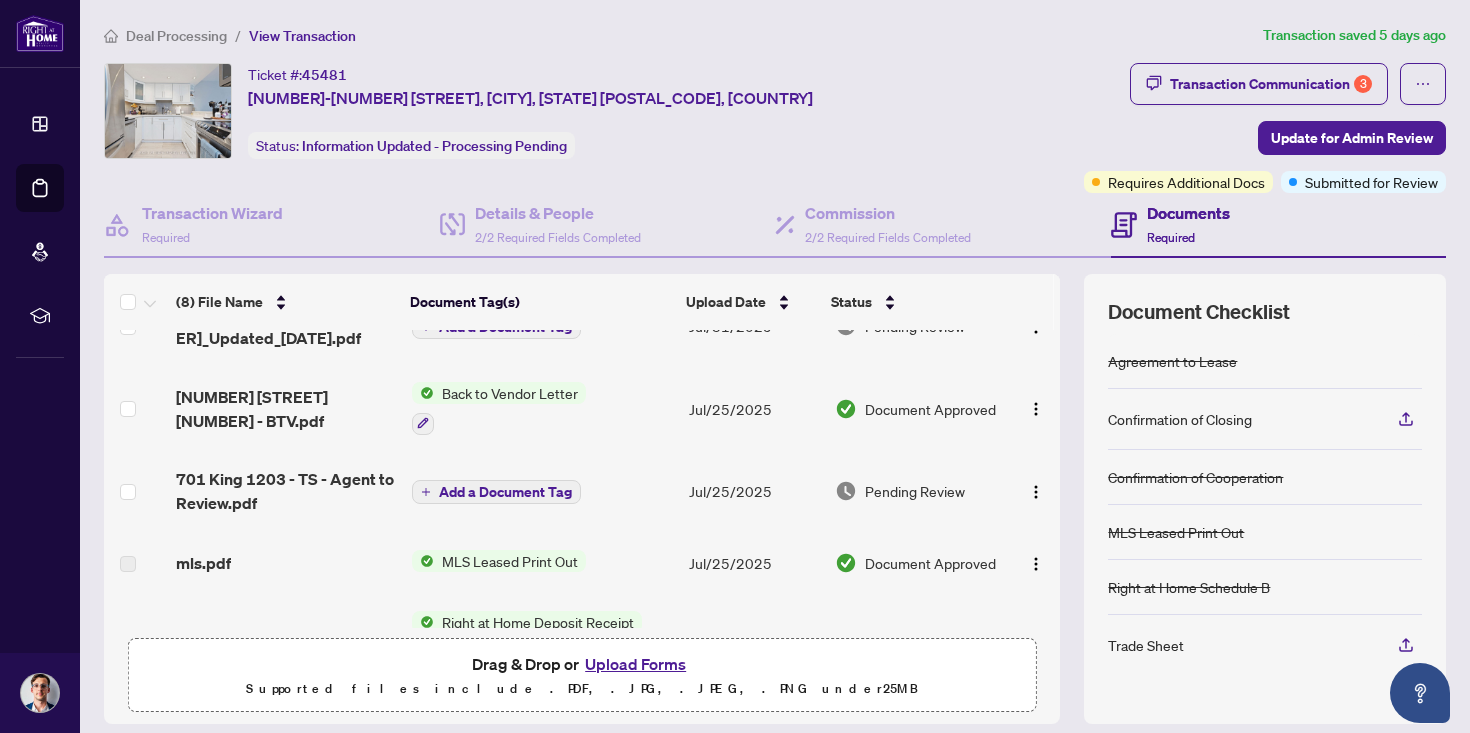scroll, scrollTop: 0, scrollLeft: 0, axis: both 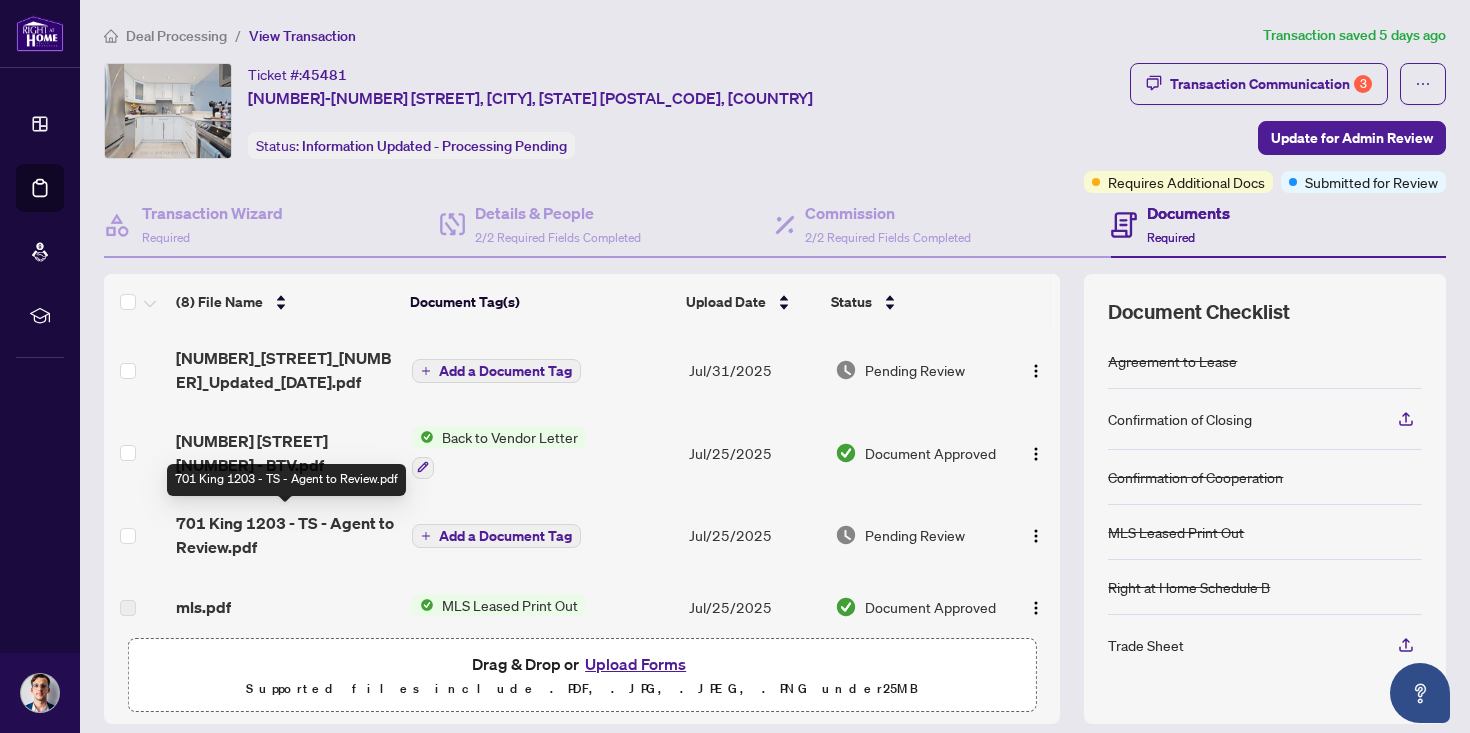 click on "701 King 1203 - TS - Agent to Review.pdf" at bounding box center [286, 535] 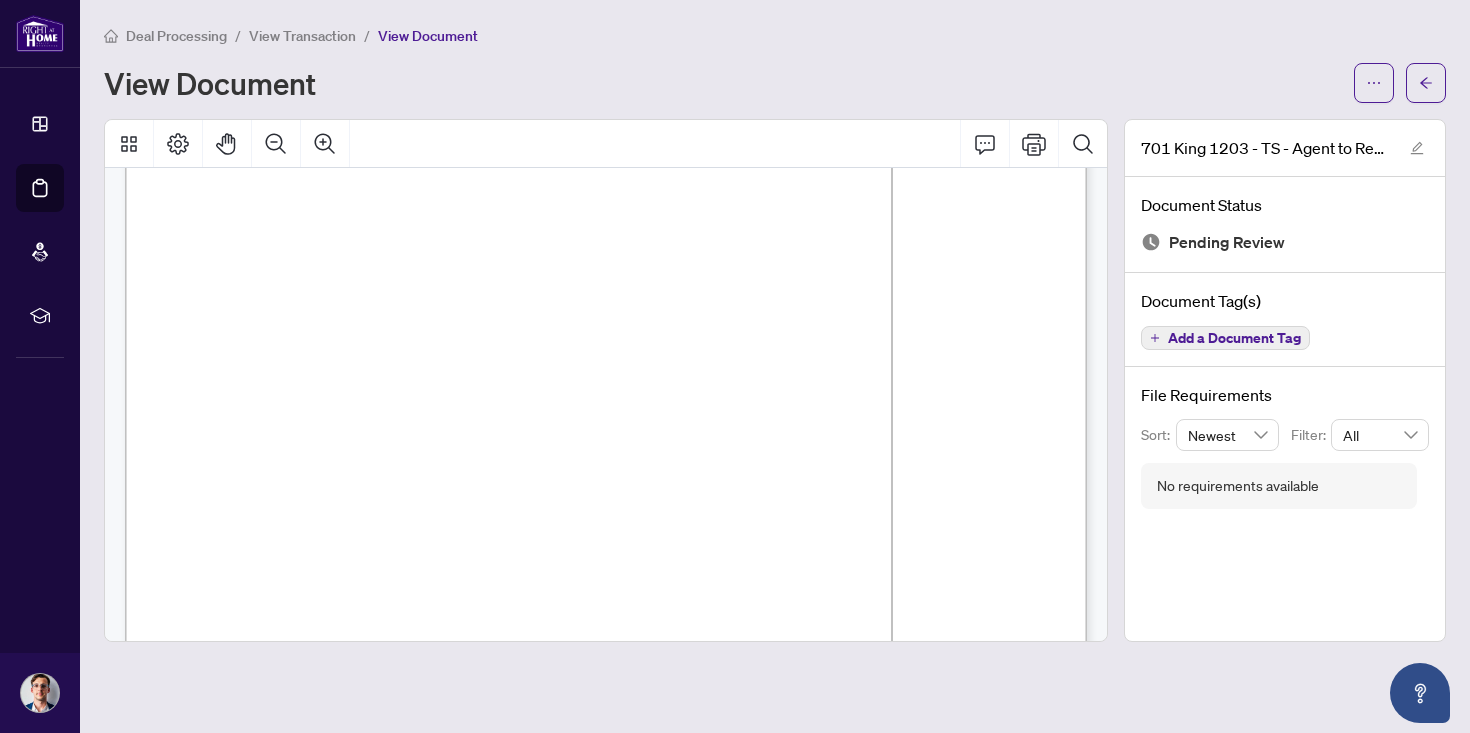 scroll, scrollTop: 0, scrollLeft: 0, axis: both 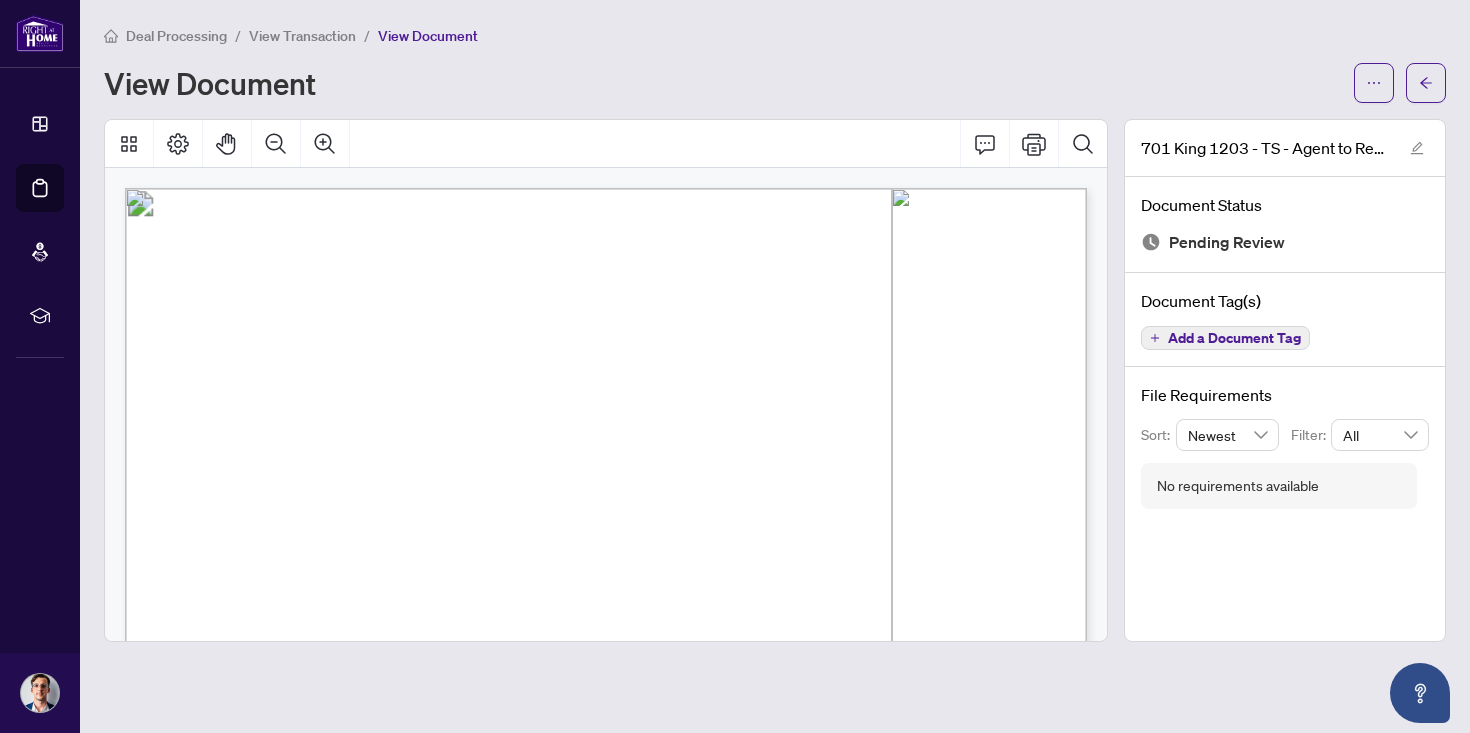 click on "Deal Processing" at bounding box center (176, 36) 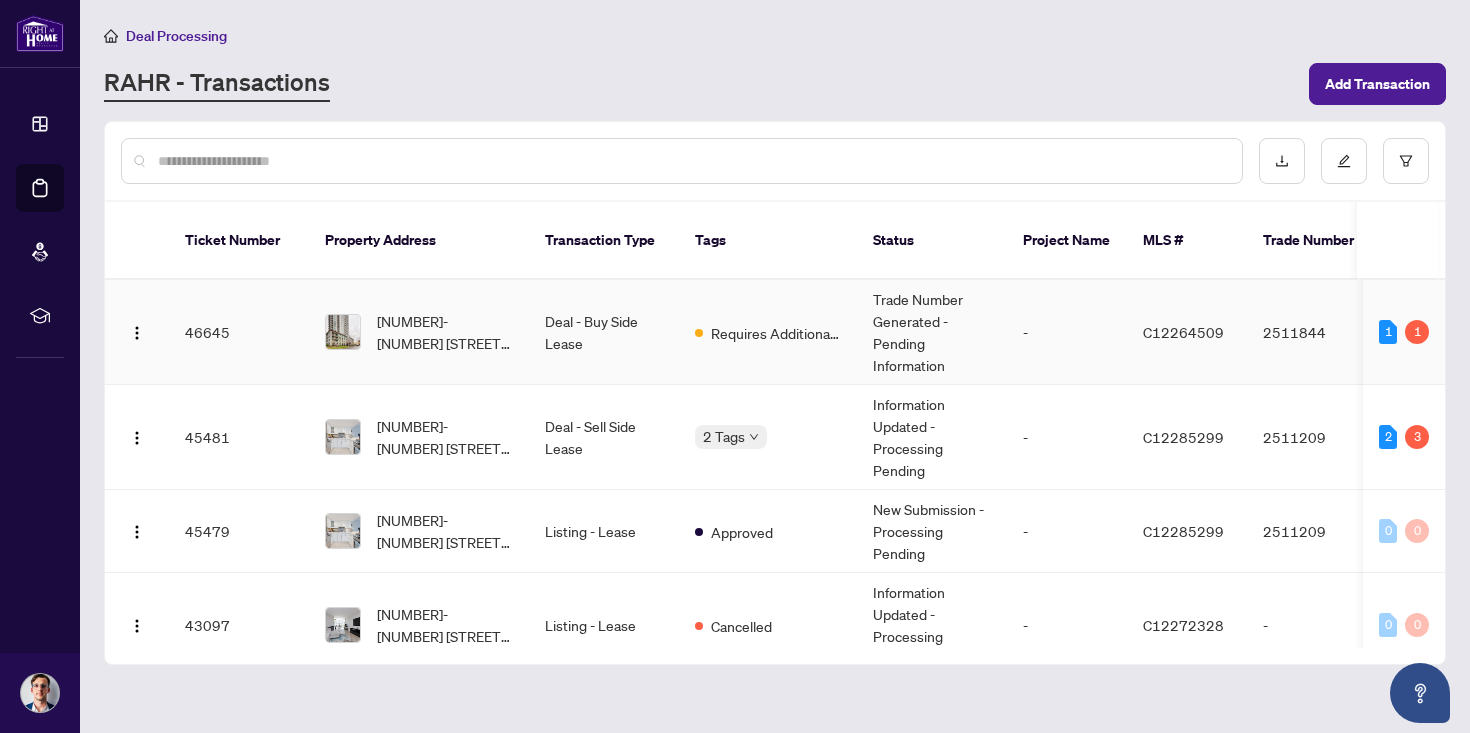 click on "Deal - Buy Side Lease" at bounding box center (604, 332) 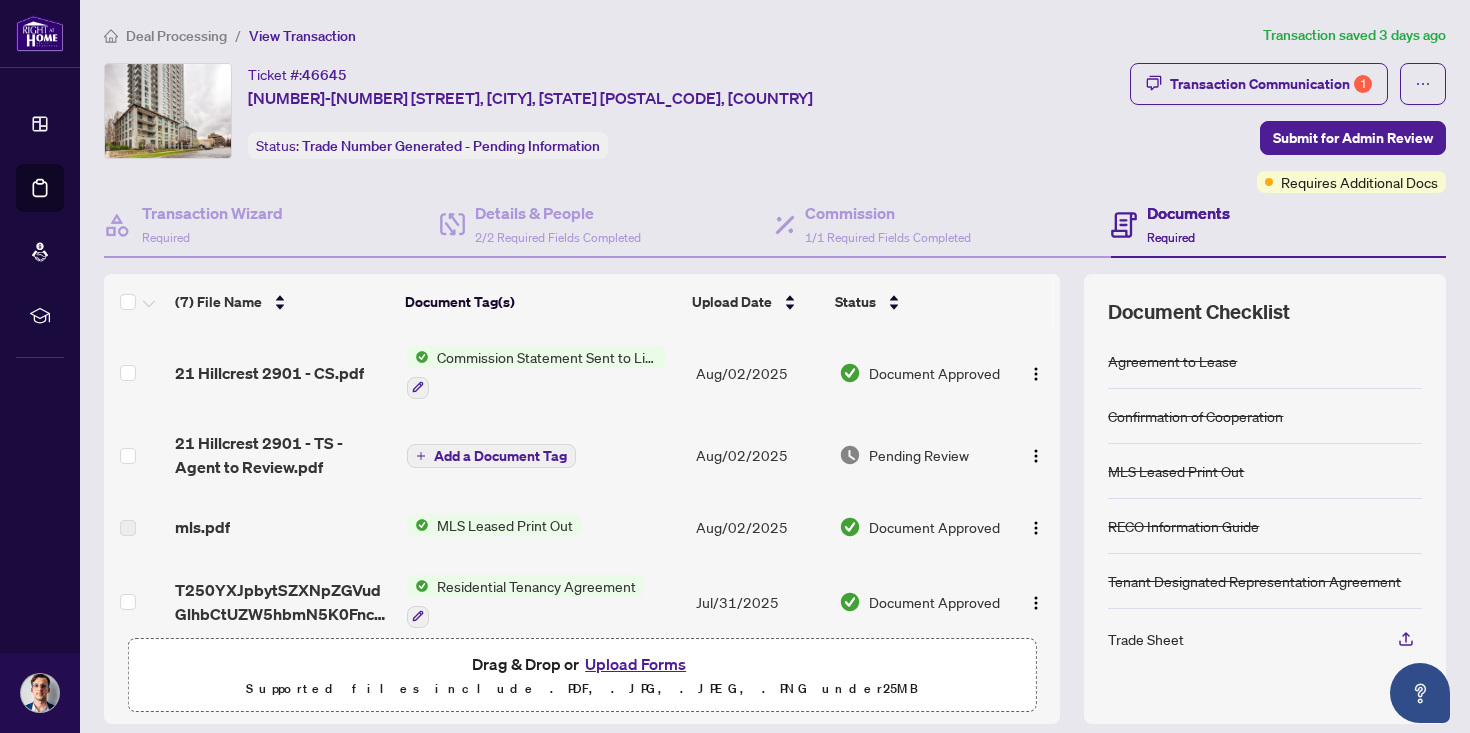 click on "Deal Processing / View Transaction Transaction saved   3 days ago Ticket #:  46645 [NUMBER]-[NUMBER] [STREET], [CITY], [STATE] [POSTAL_CODE], [COUNTRY] Status:   Trade Number Generated - Pending Information Transaction Communication 1 Submit for Admin Review Requires Additional Docs Transaction Wizard Required Details & People 2/2 Required Fields Completed Commission 1/1 Required Fields Completed Documents Required (7) File Name Document Tag(s) Upload Date Status             [NUMBER] [STREET] [NUMBER] - CS.pdf Commission Statement Sent to Listing Brokerage [DATE], [DATE] Document Approved [NUMBER] [STREET] [NUMBER] - TS - Agent to Review.pdf Add a Document Tag [DATE], [DATE] Pending Review mls.pdf MLS Leased Print Out [DATE], [DATE] Document Approved T250YXJpbytSZXNpZGVudGlhbCtUZW5hbmN5K0FncmVlbWVudCstK1Byb3BUeC1PUkVBXzIwMjUtMDctMDQrMTlfMzJfMDU__1_ 1.pdf Residential Tenancy Agreement [DATE], [DATE] Document Approved [NUMBER] [STREET] [NUMBER]_[DATE] [TIME].pdf Agreement to Lease Confirmation of Cooperation [DATE], [DATE] Document Approved" at bounding box center [775, 438] 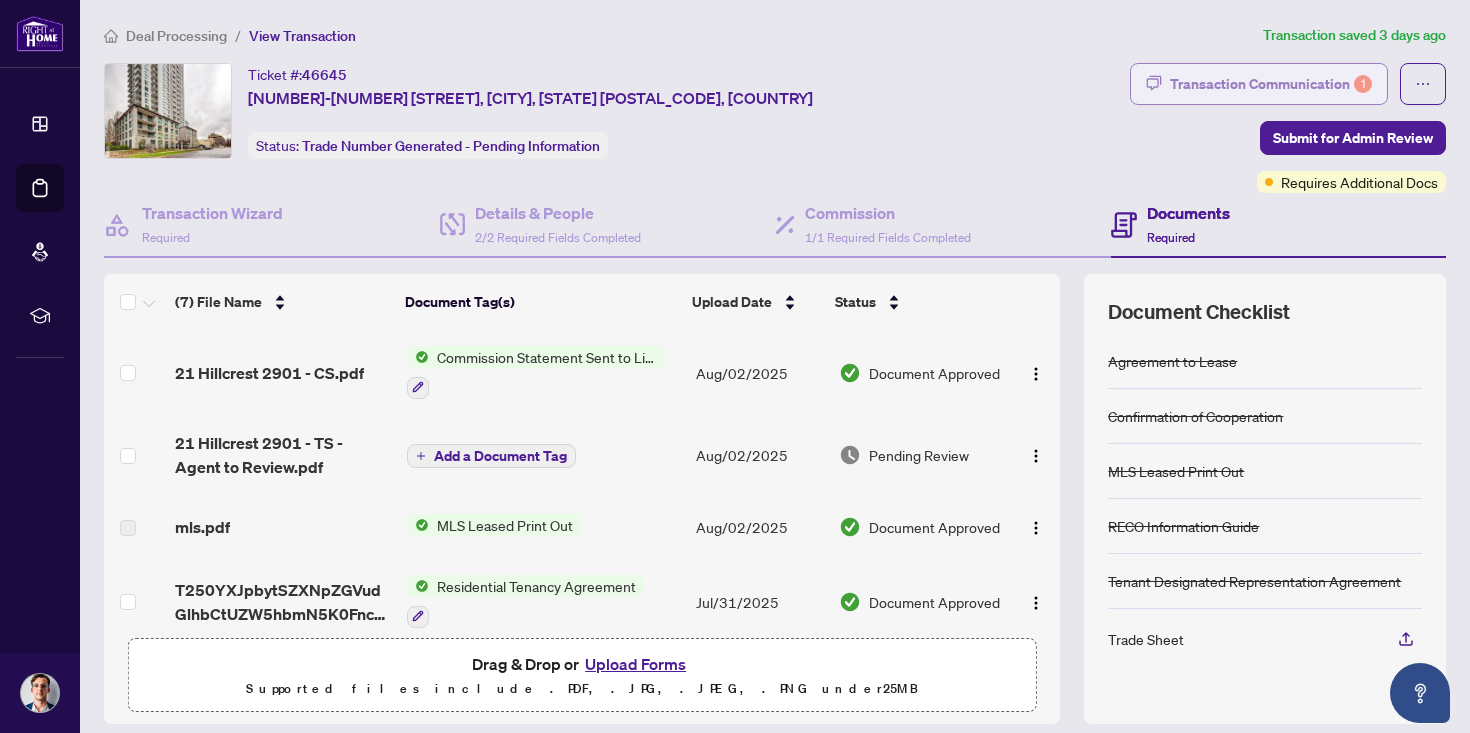 click on "Transaction Communication 1" at bounding box center (1271, 84) 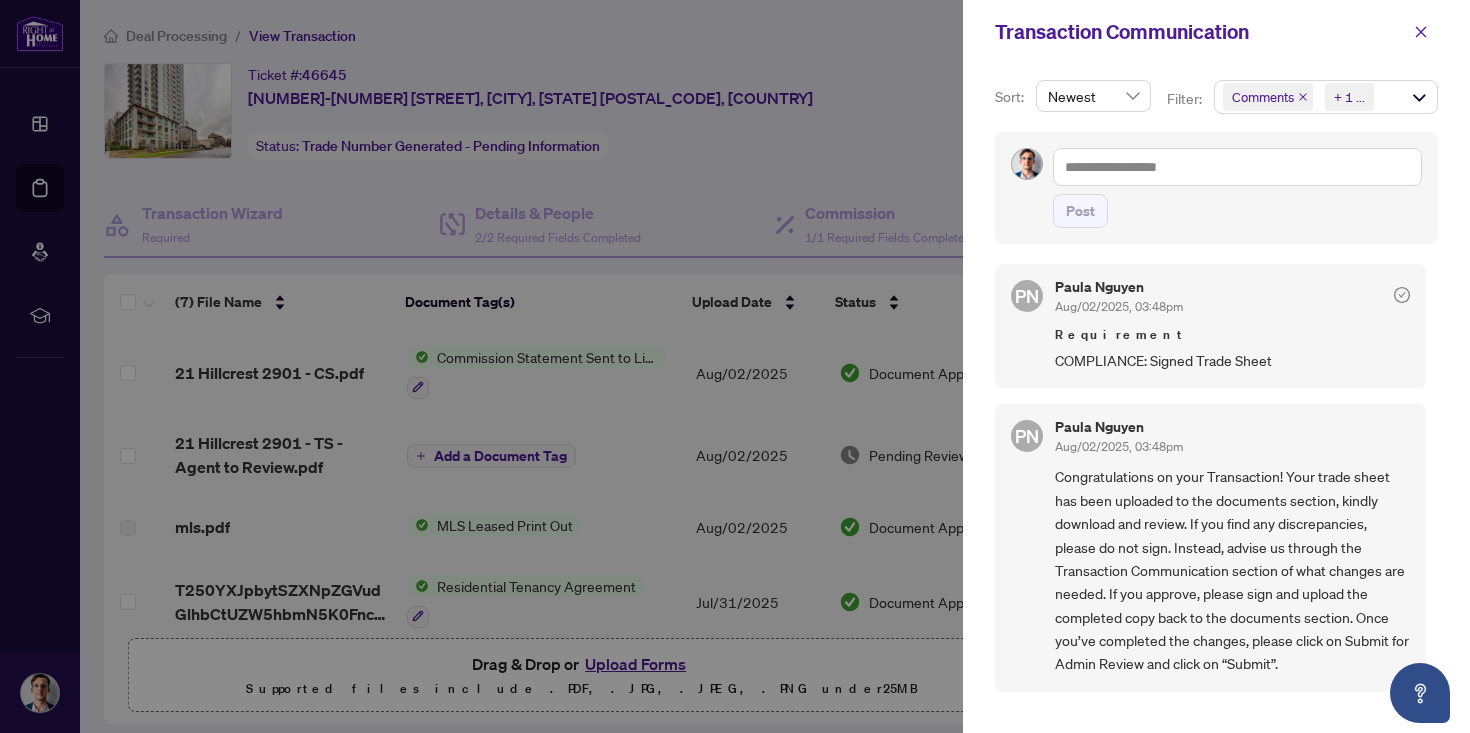 scroll, scrollTop: 0, scrollLeft: 0, axis: both 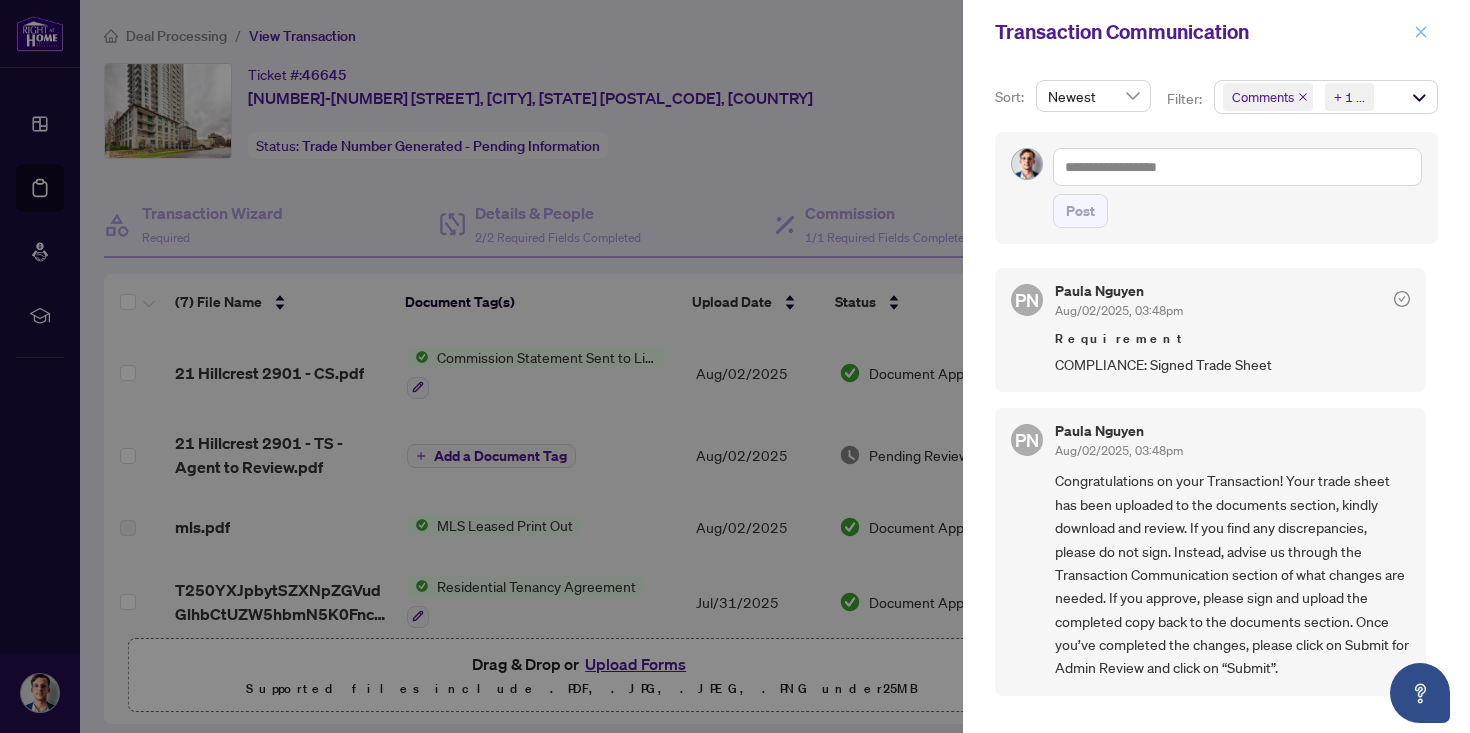 click 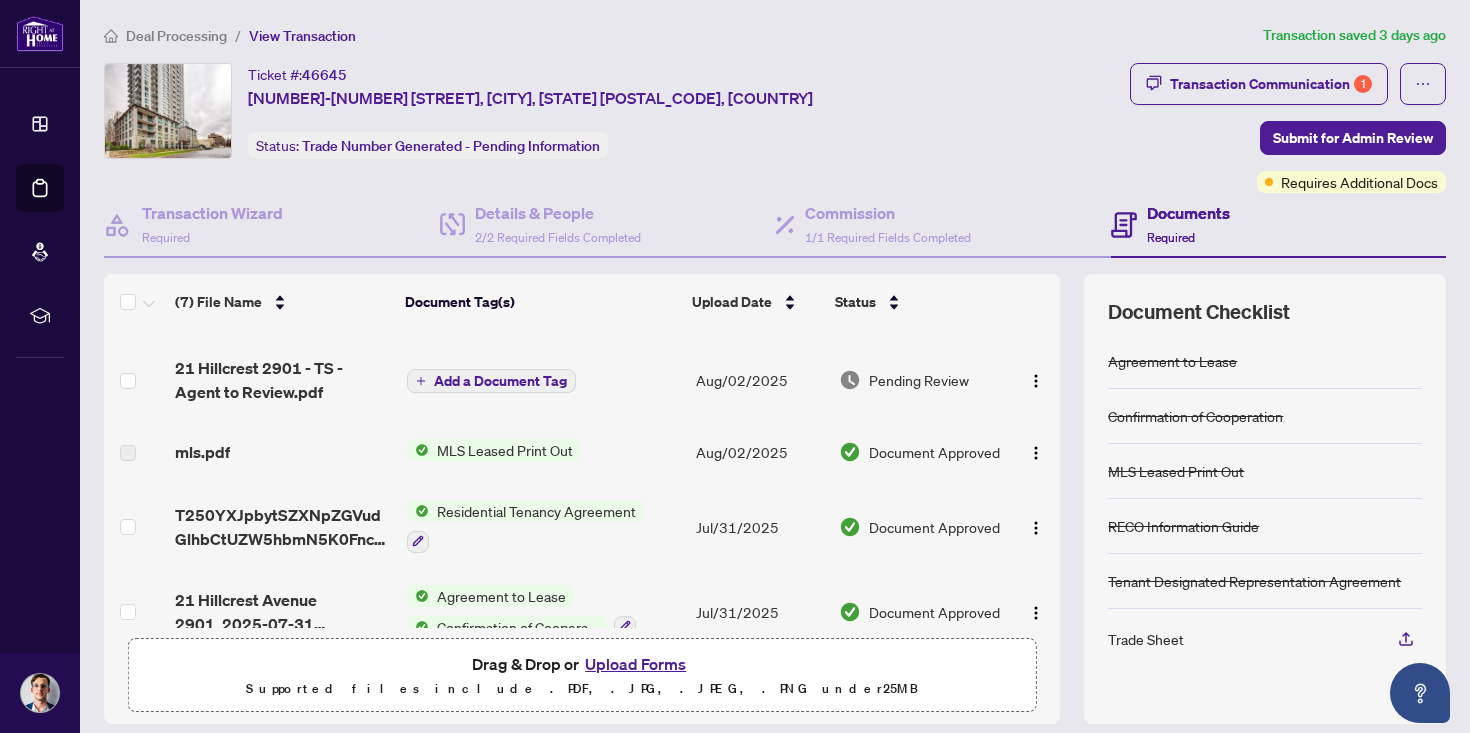 scroll, scrollTop: 0, scrollLeft: 0, axis: both 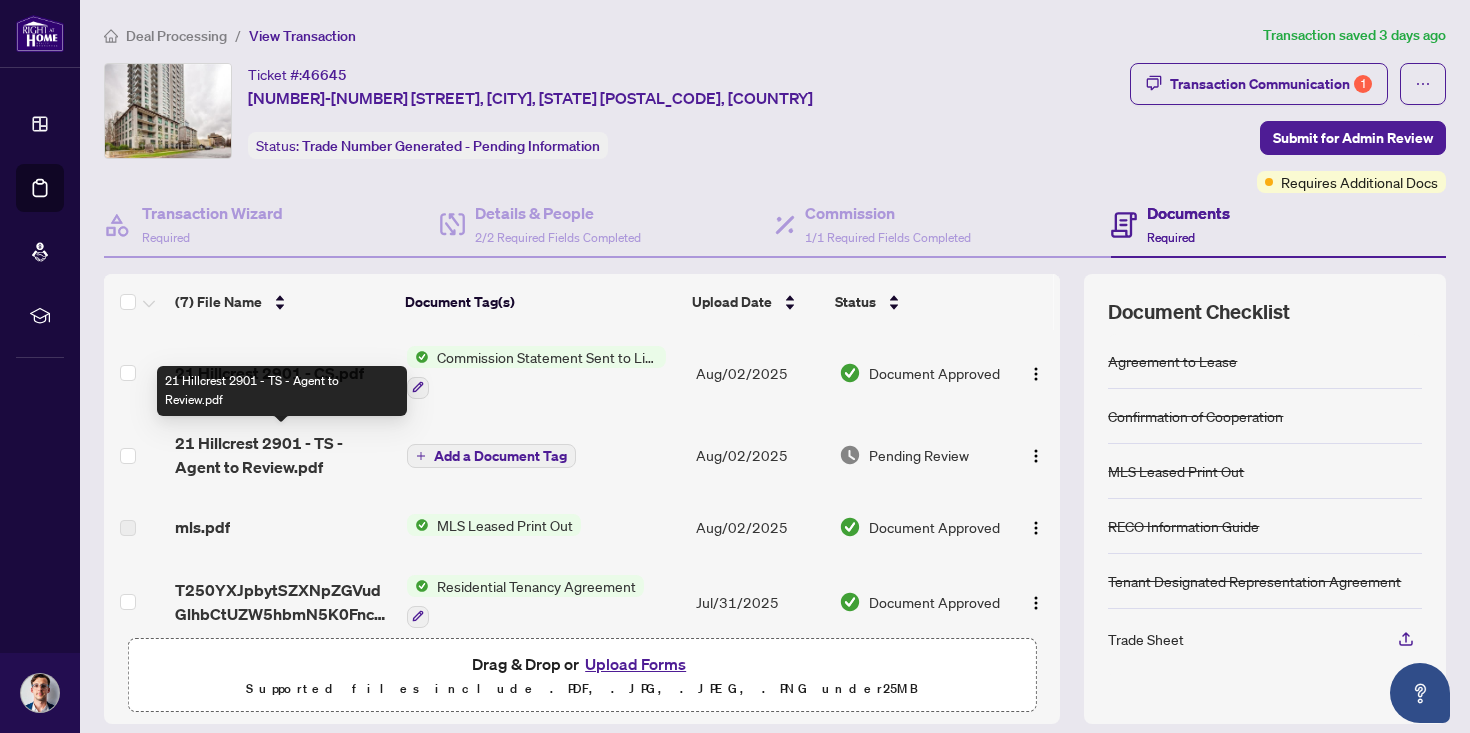 click on "21 Hillcrest 2901 - TS - Agent to Review.pdf" at bounding box center (282, 455) 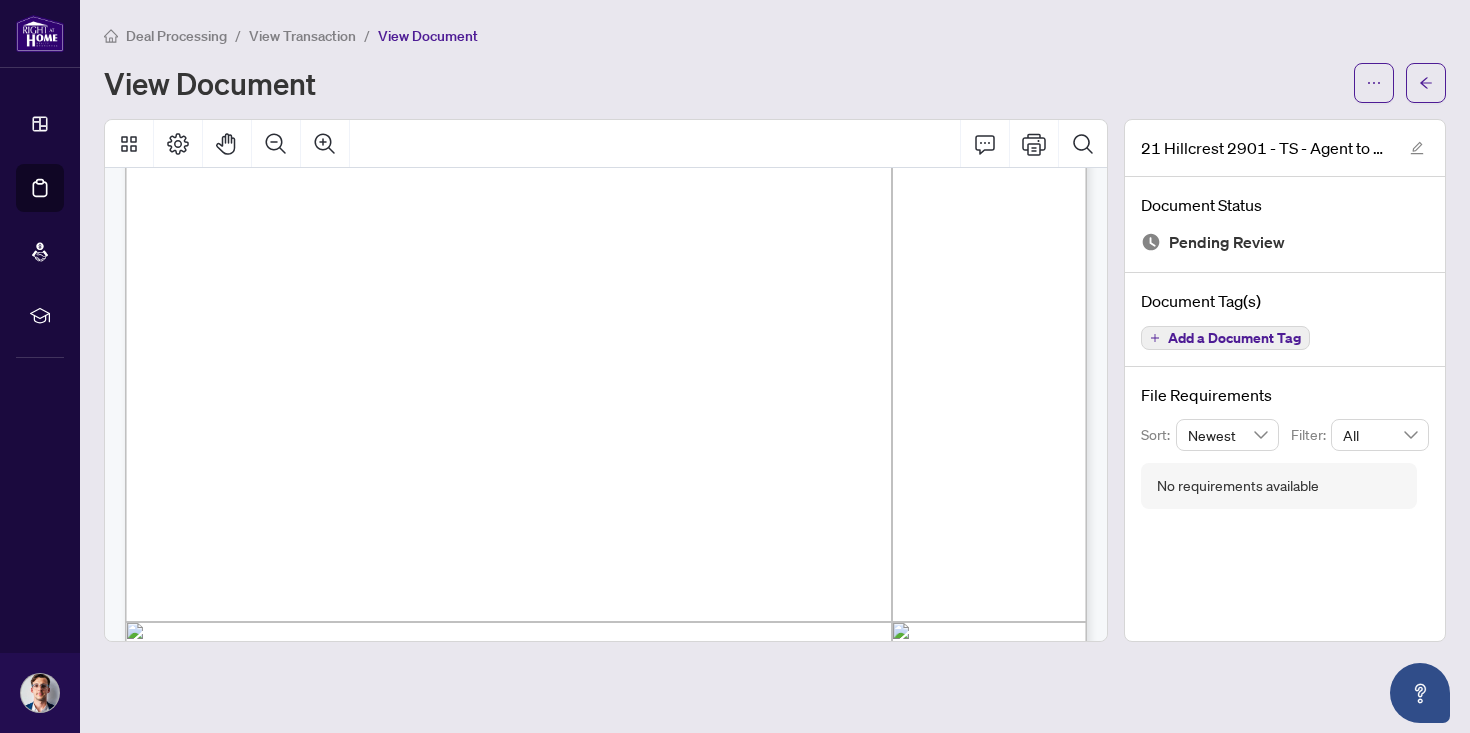 scroll, scrollTop: 336, scrollLeft: 0, axis: vertical 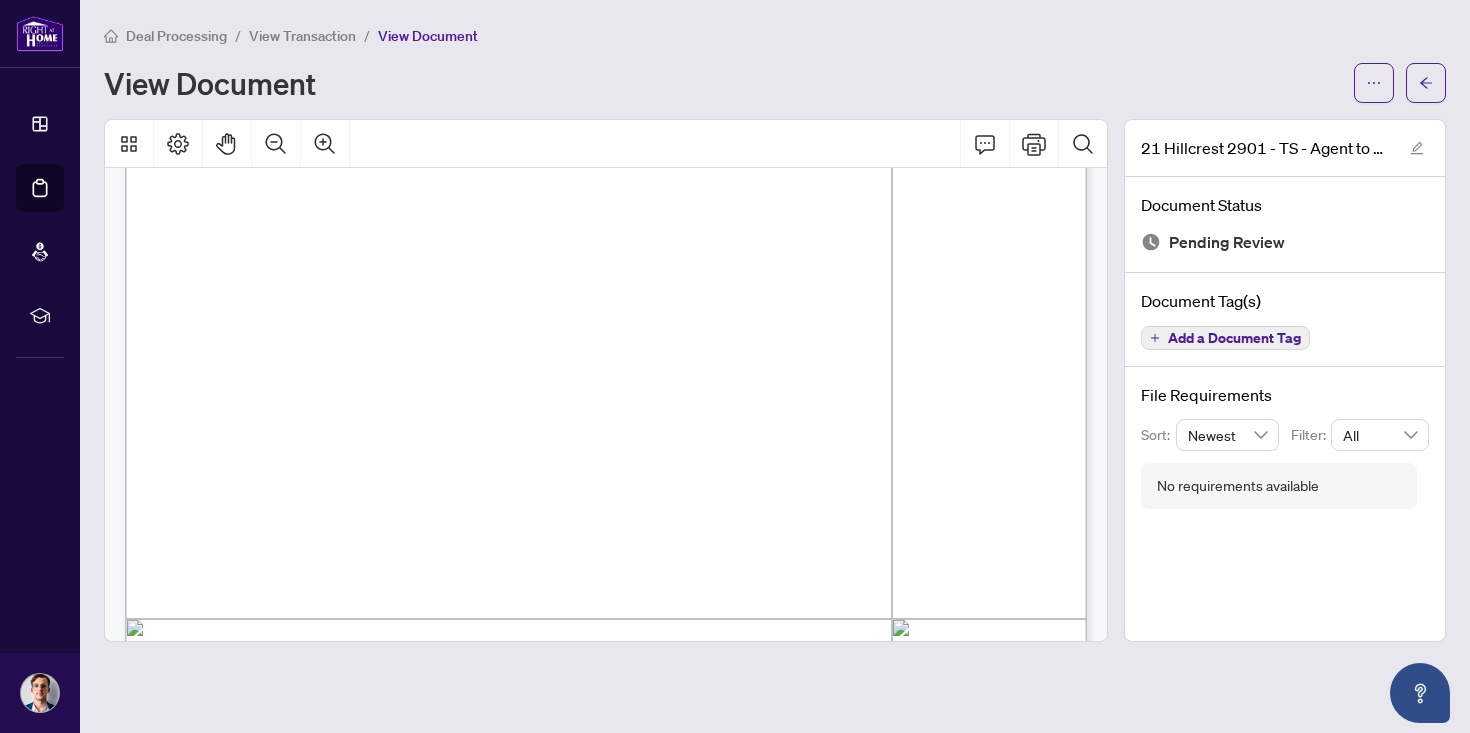 click on "Deal Processing / View Transaction / View Document View Document [NUMBER] [STREET] [NUMBER] - TS - Agent to Review.pdf Document Status Pending Review Document Tag(s) Add a Document Tag File Requirements Sort: Newest Filter: All No requirements available" at bounding box center [775, 333] 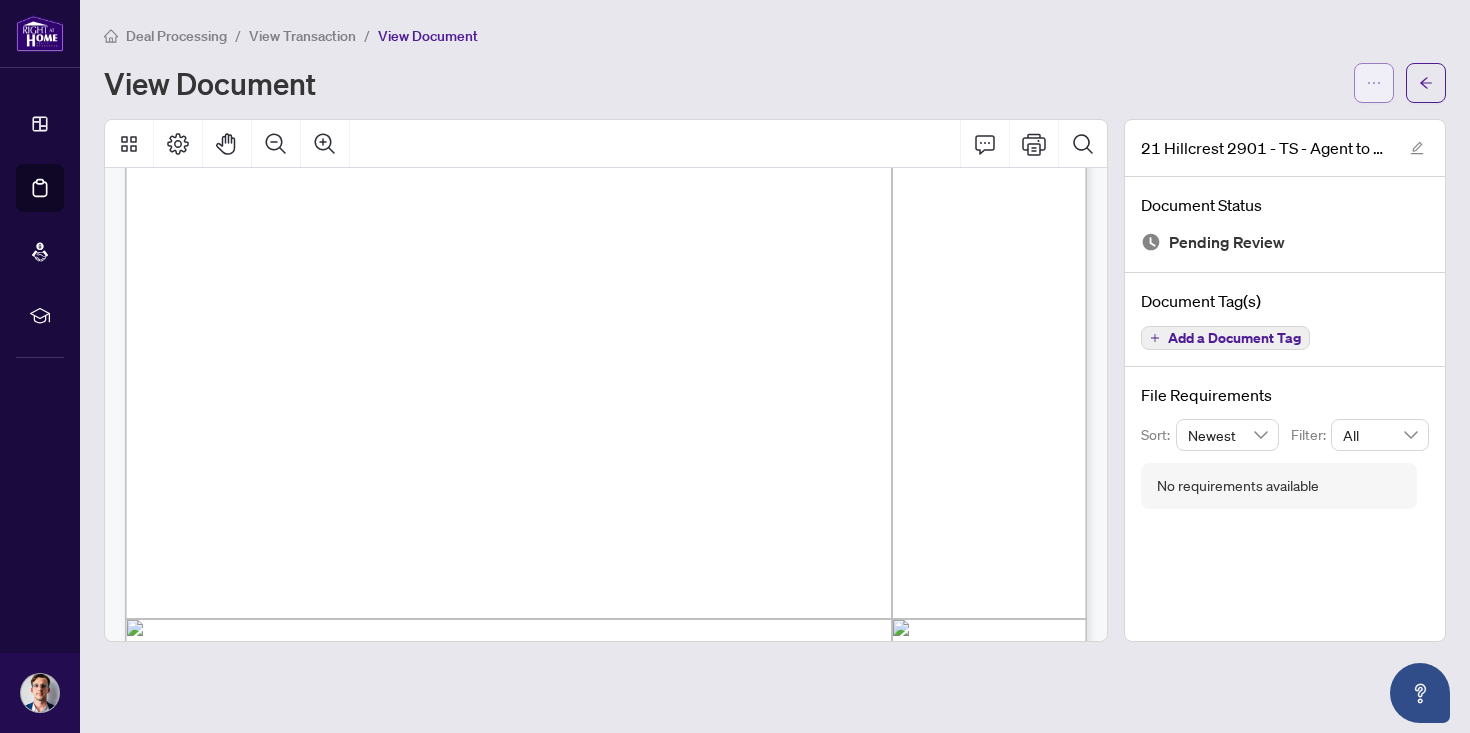 click 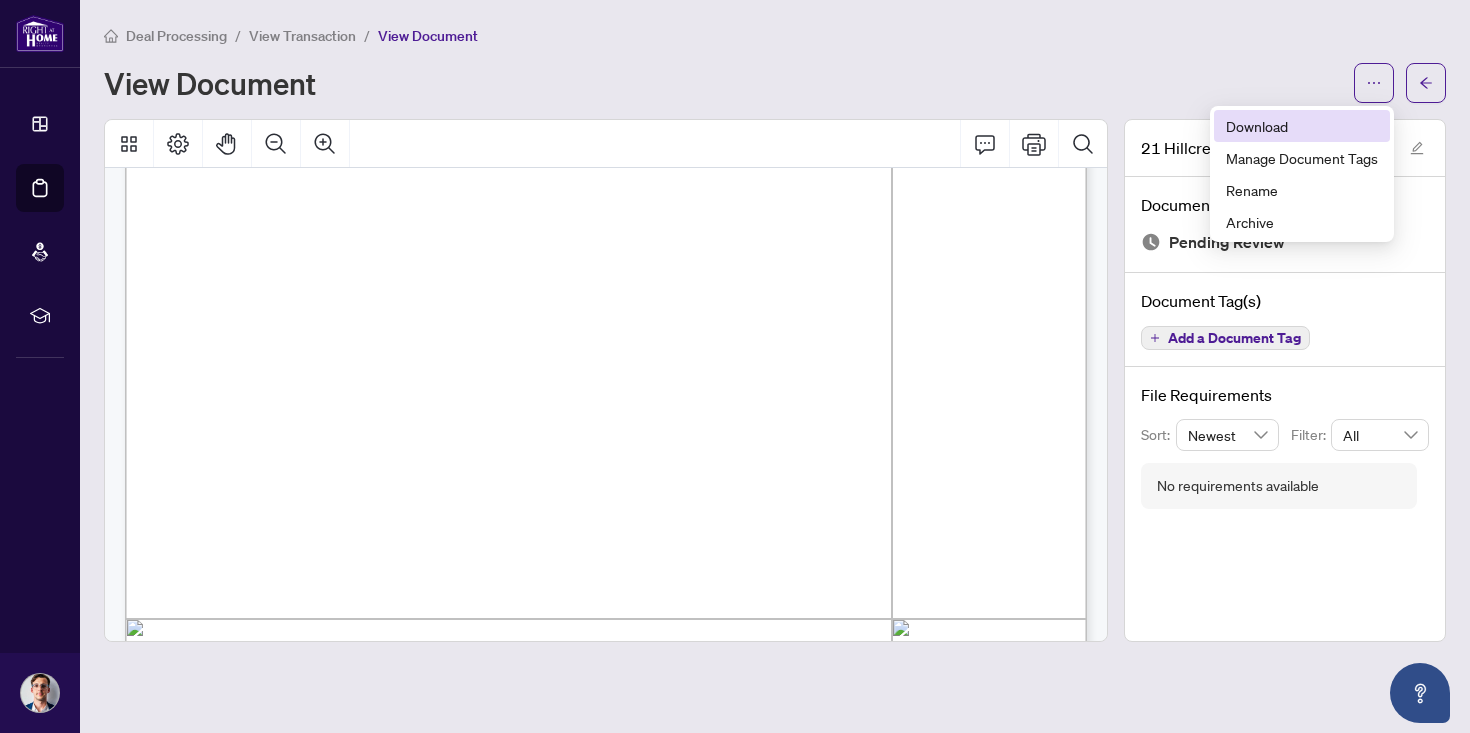 click on "Download" at bounding box center (1302, 126) 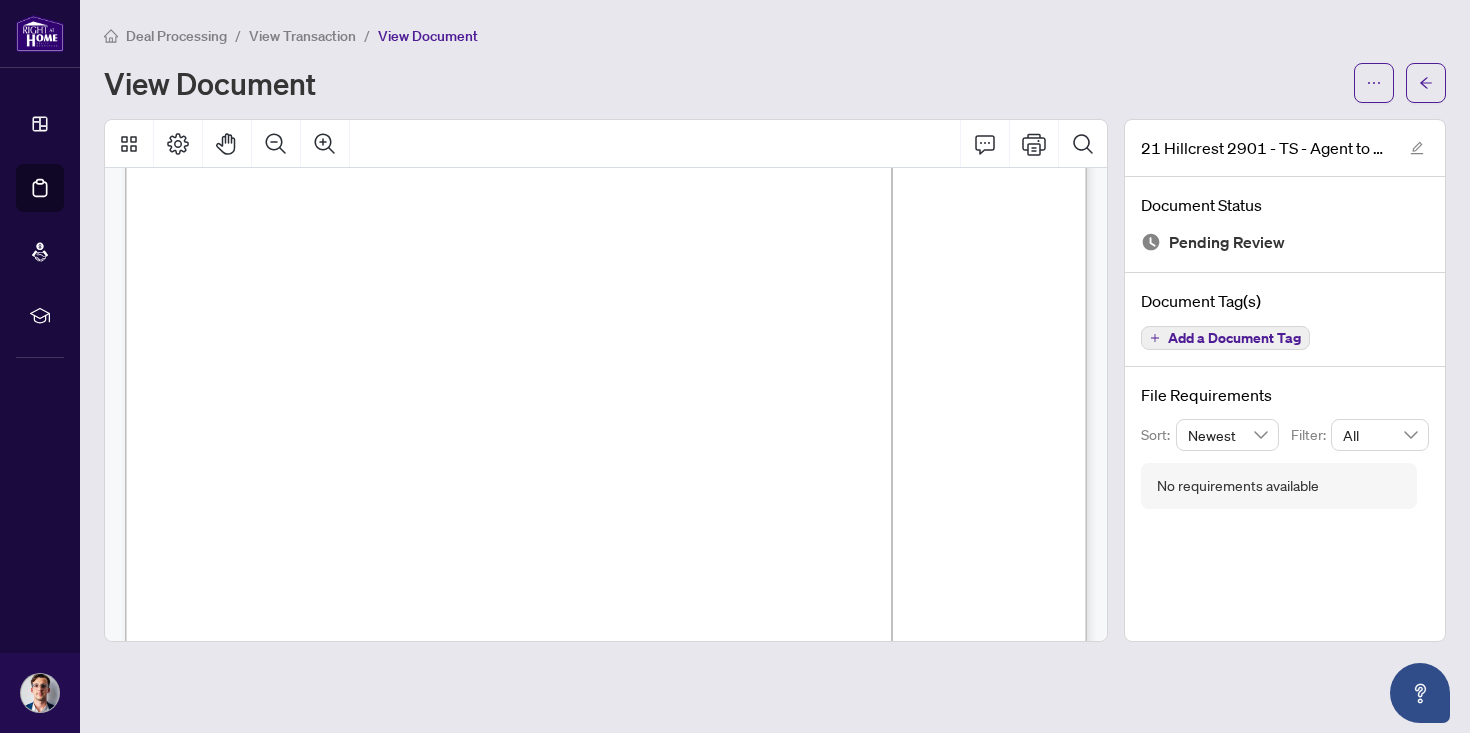 scroll, scrollTop: 0, scrollLeft: 0, axis: both 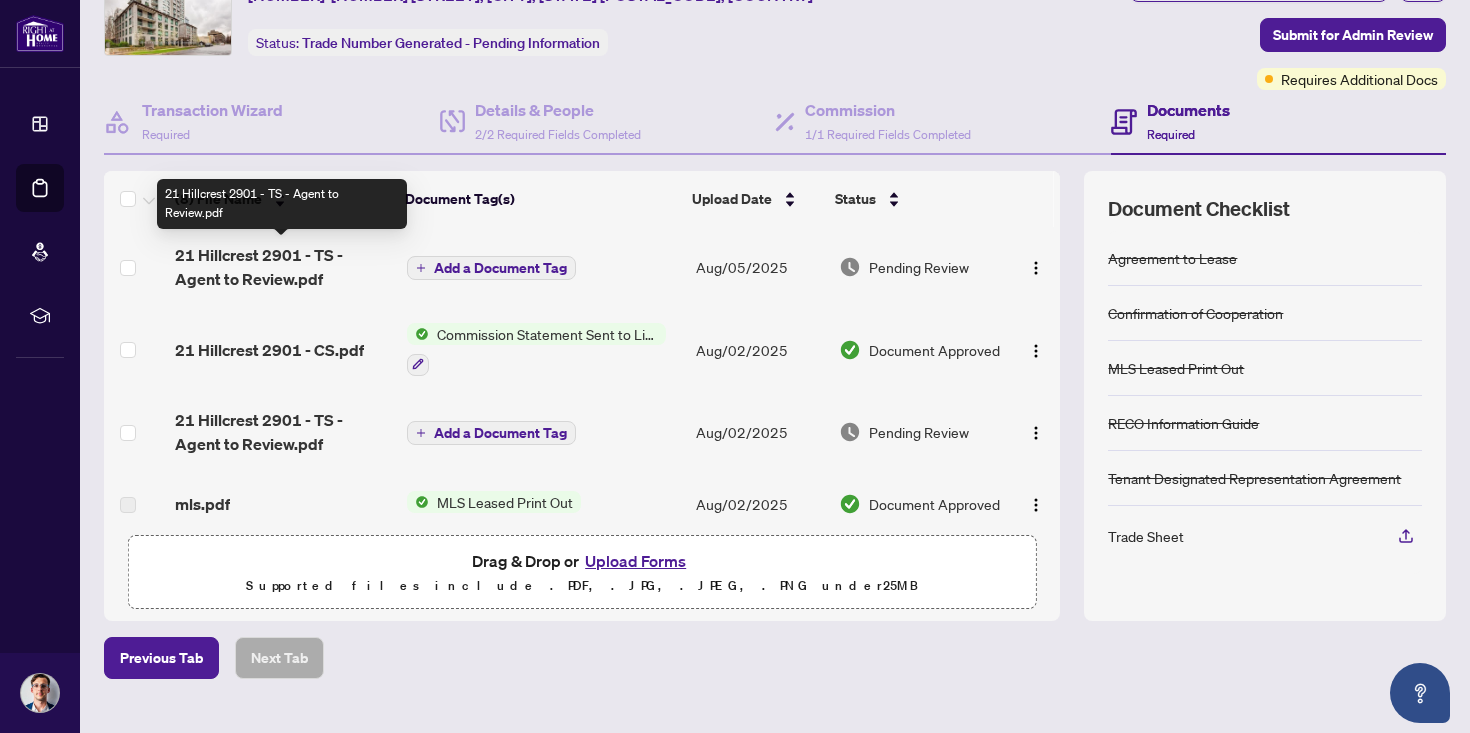 click on "21 Hillcrest 2901 - TS - Agent to Review.pdf" at bounding box center (282, 267) 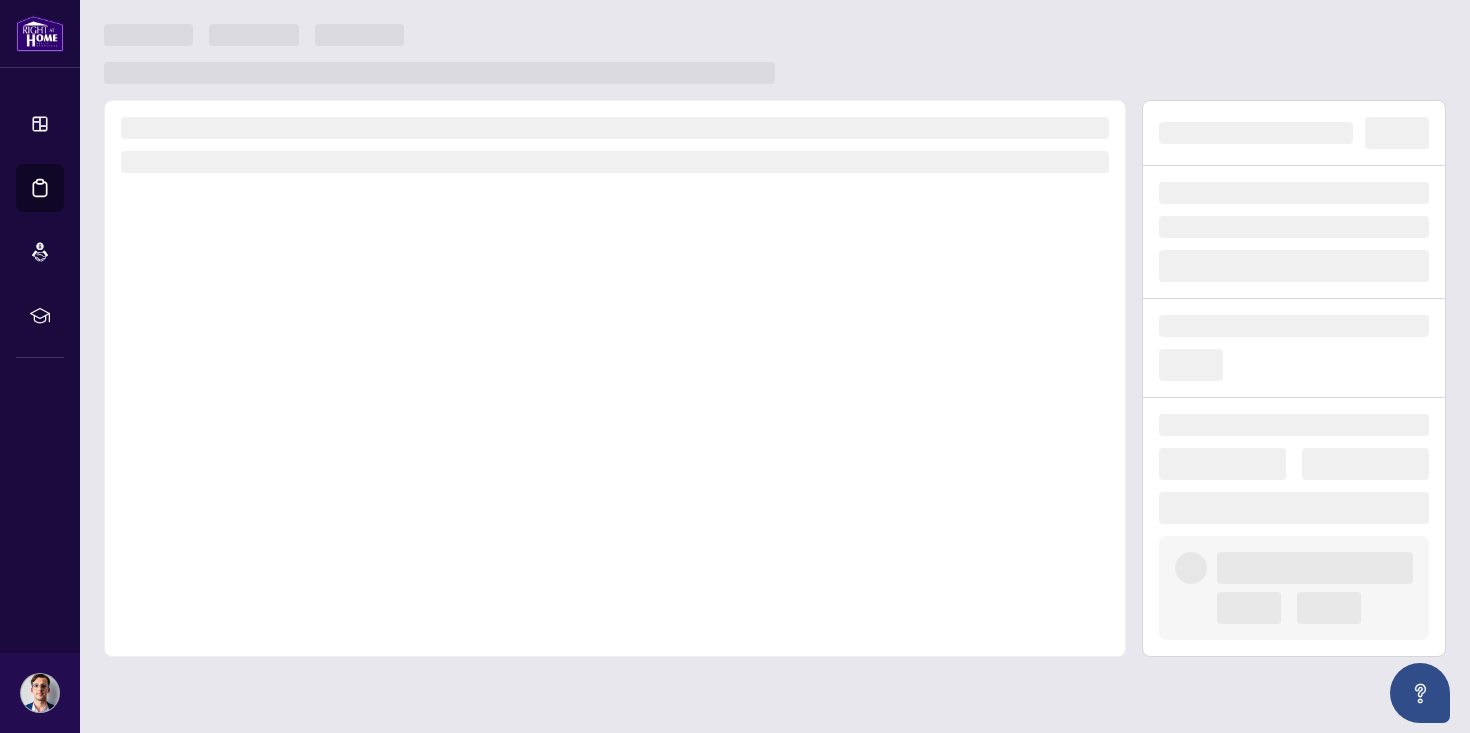 scroll, scrollTop: 0, scrollLeft: 0, axis: both 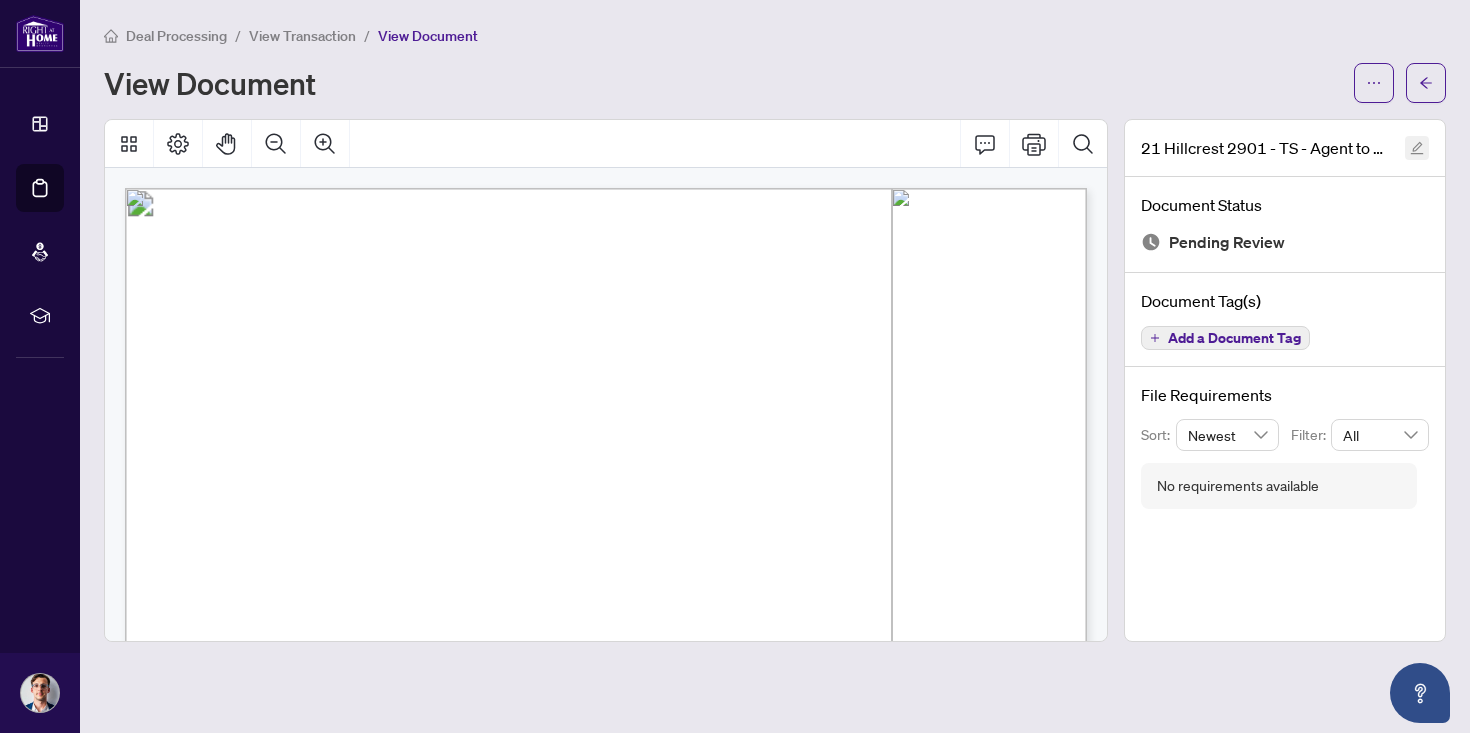 click 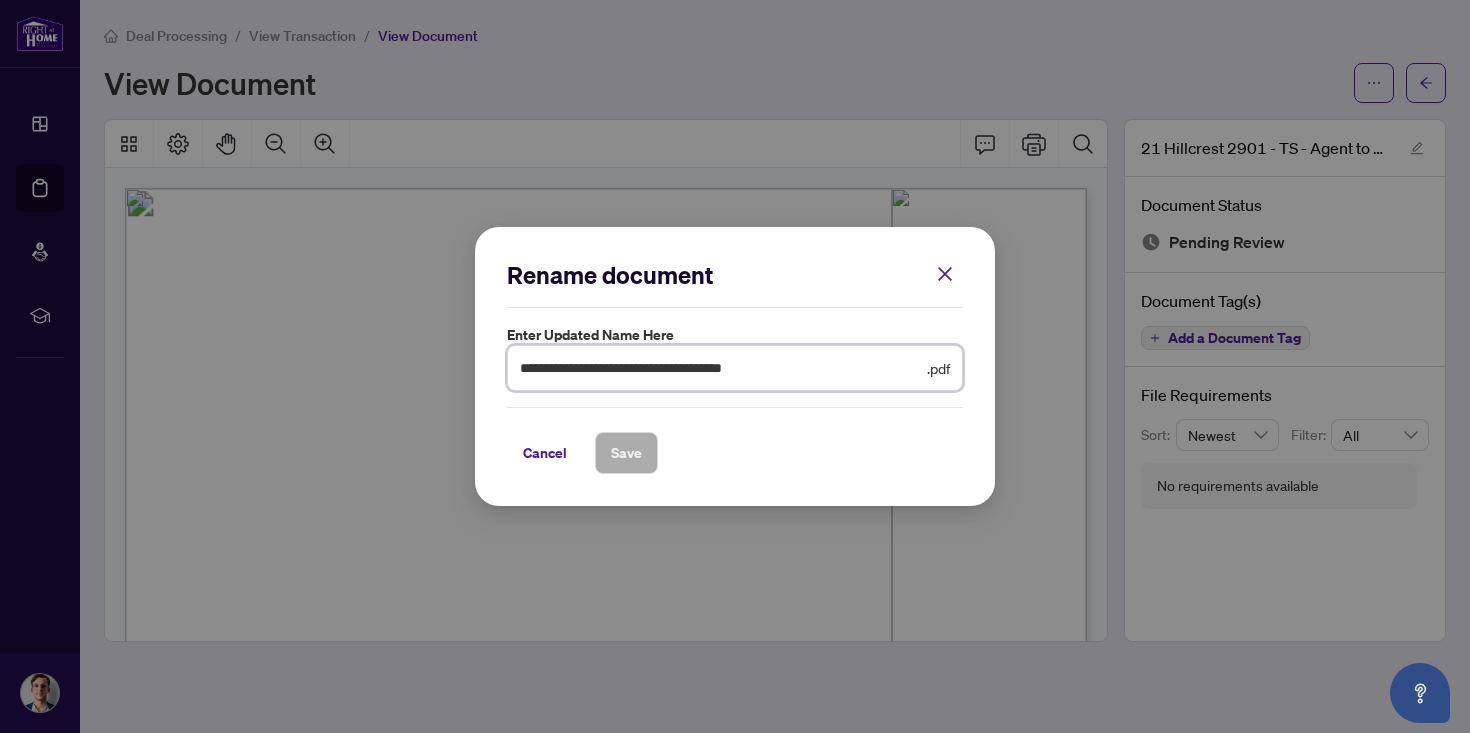 drag, startPoint x: 794, startPoint y: 367, endPoint x: 661, endPoint y: 363, distance: 133.06013 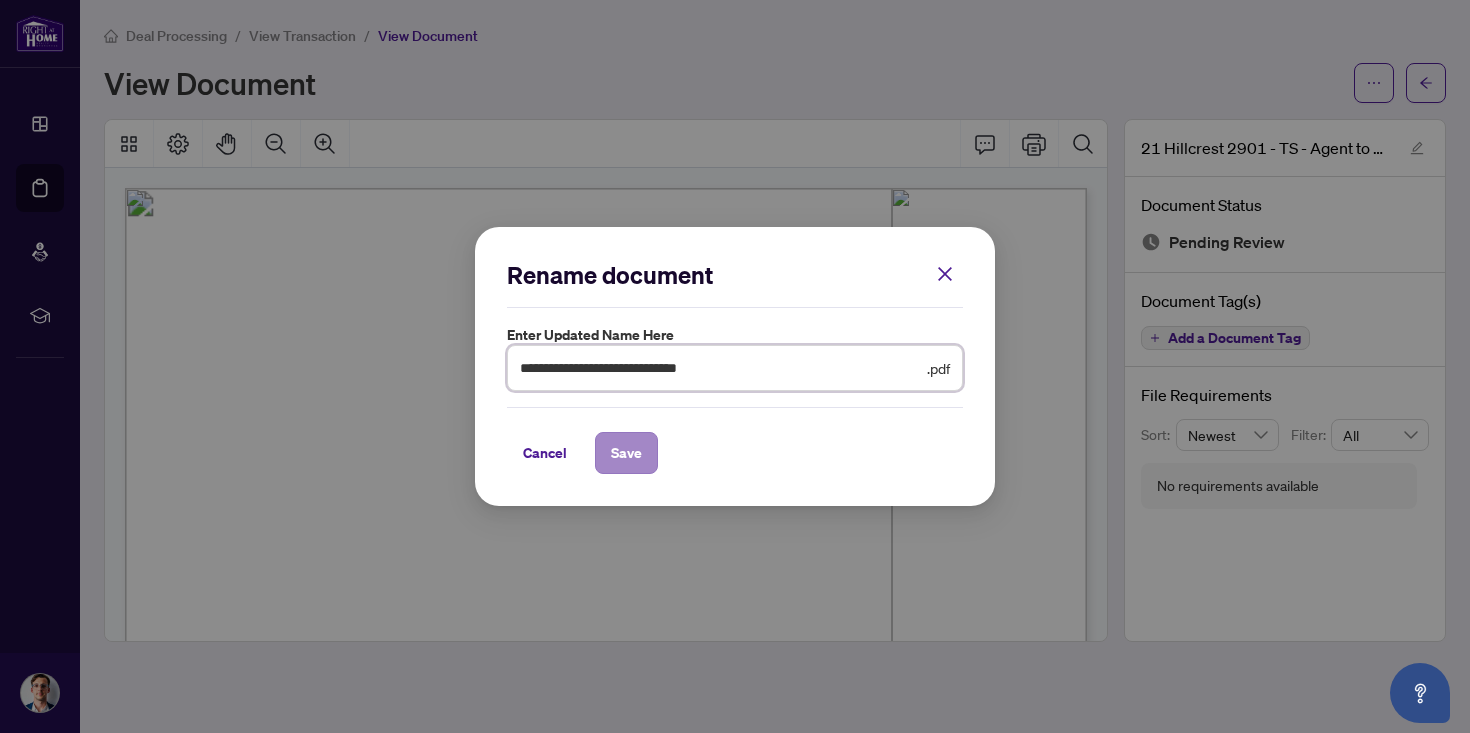 type on "**********" 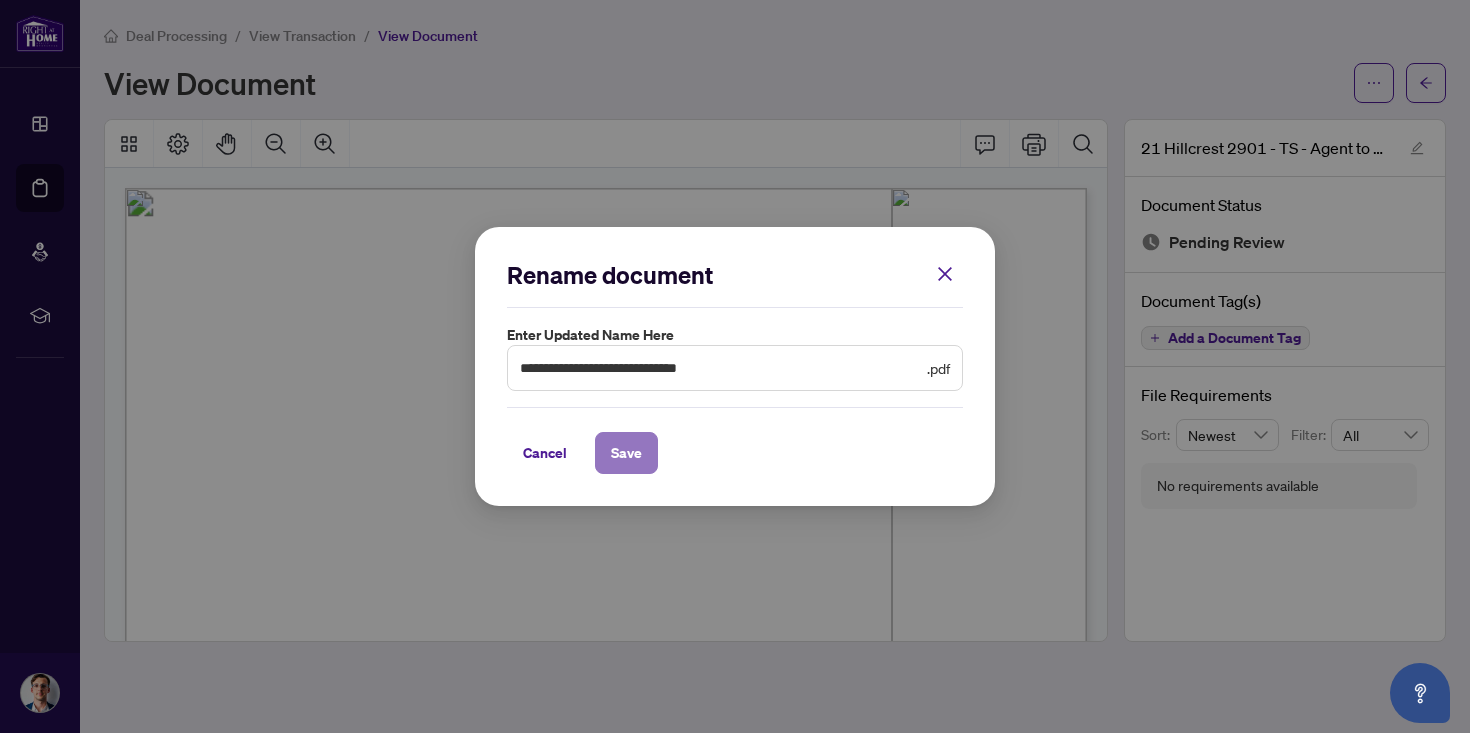 click on "Save" at bounding box center (626, 453) 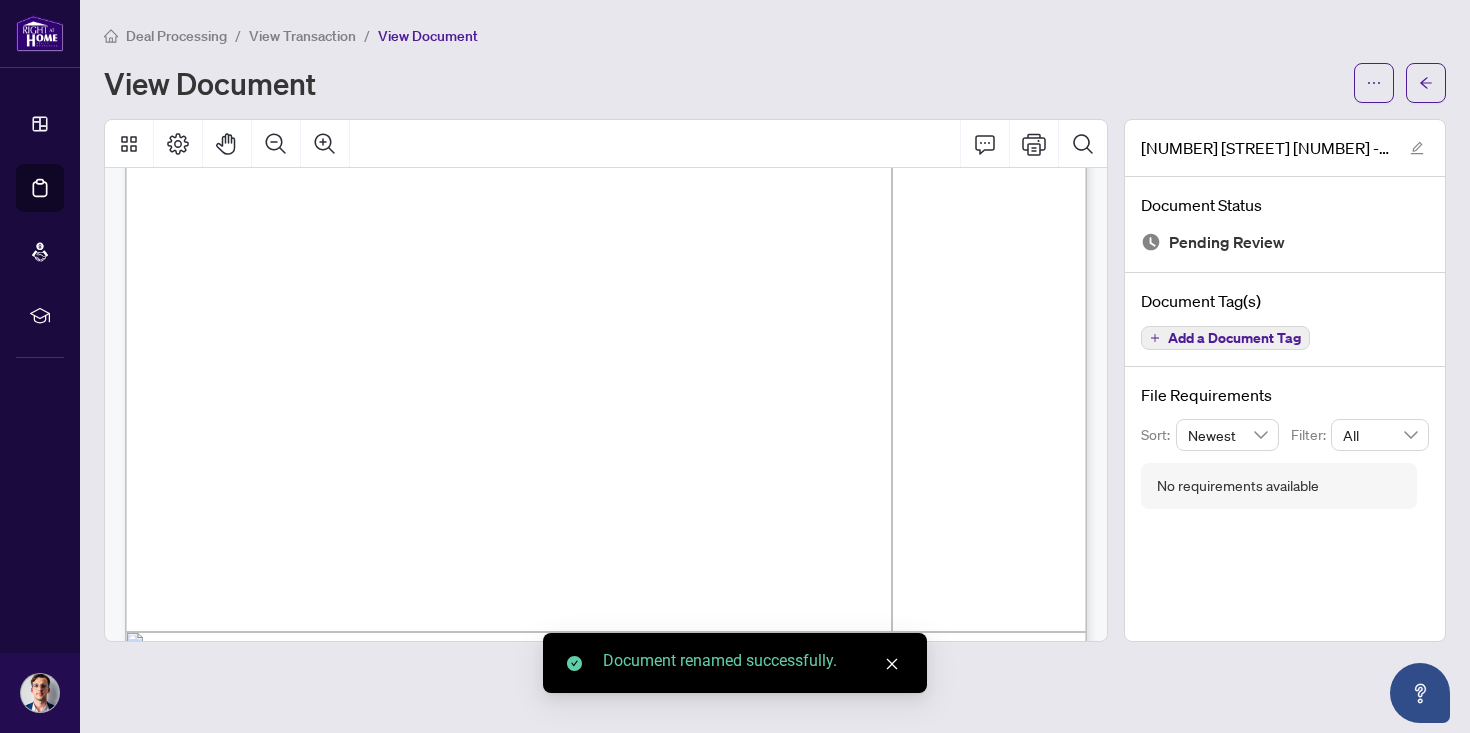 scroll, scrollTop: 0, scrollLeft: 0, axis: both 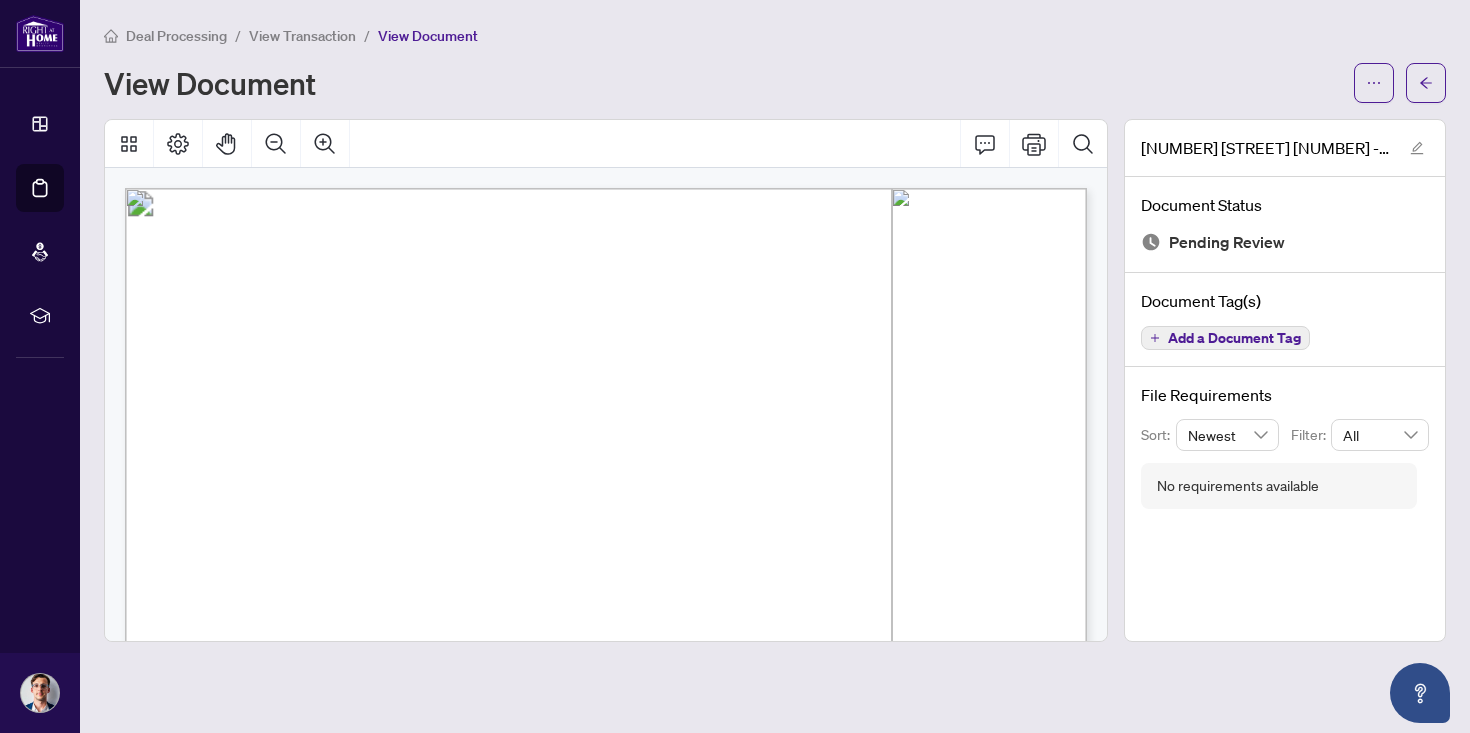 click on "Deal Processing" at bounding box center (176, 36) 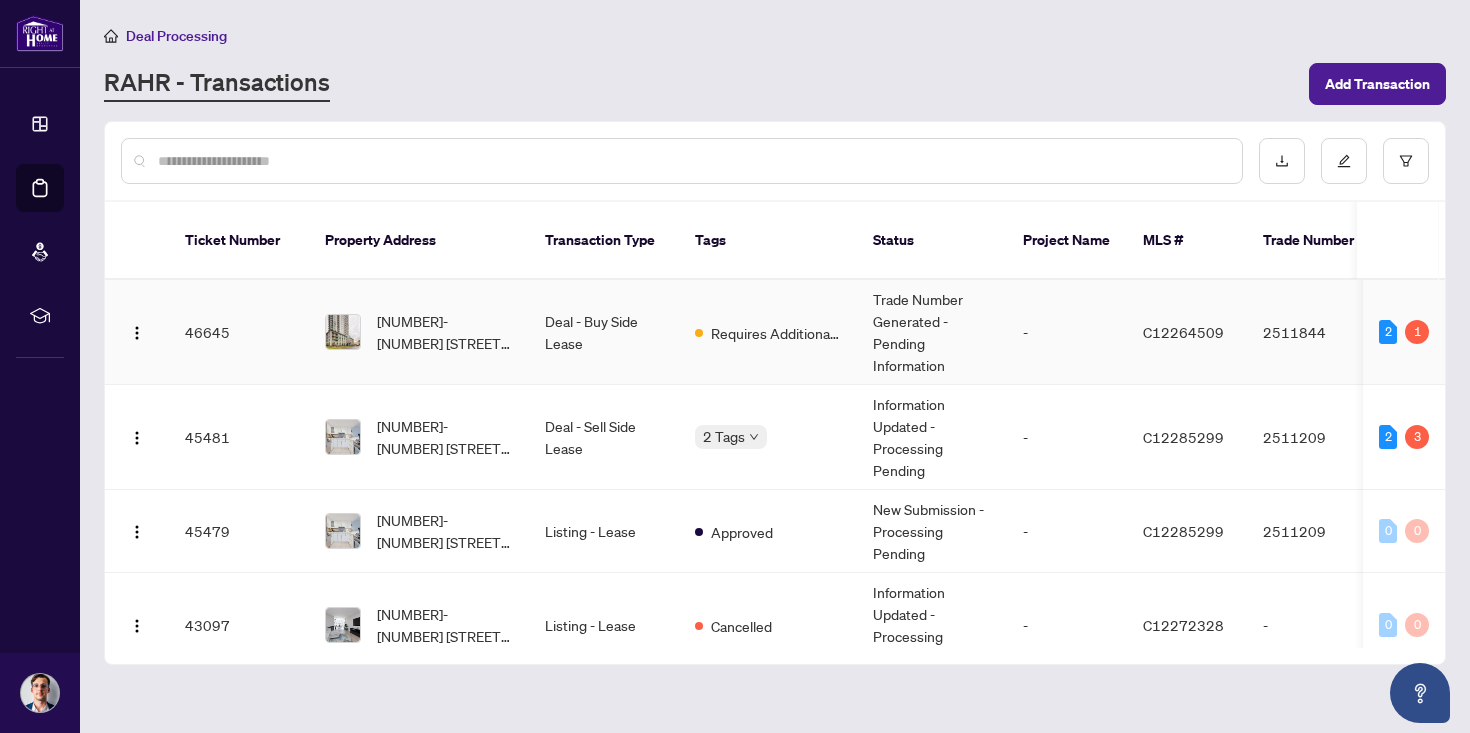 click on "Deal - Buy Side Lease" at bounding box center [604, 332] 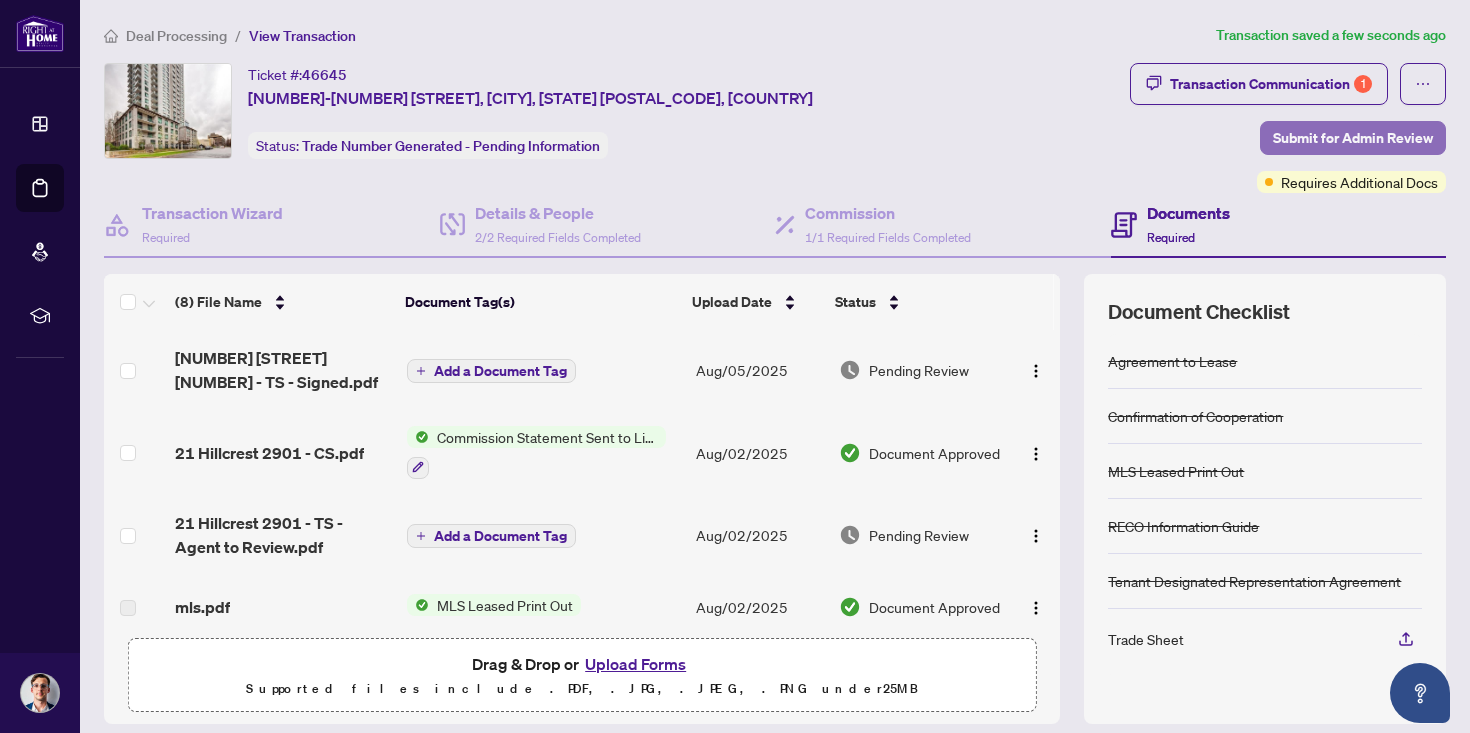 click on "Submit for Admin Review" at bounding box center [1353, 138] 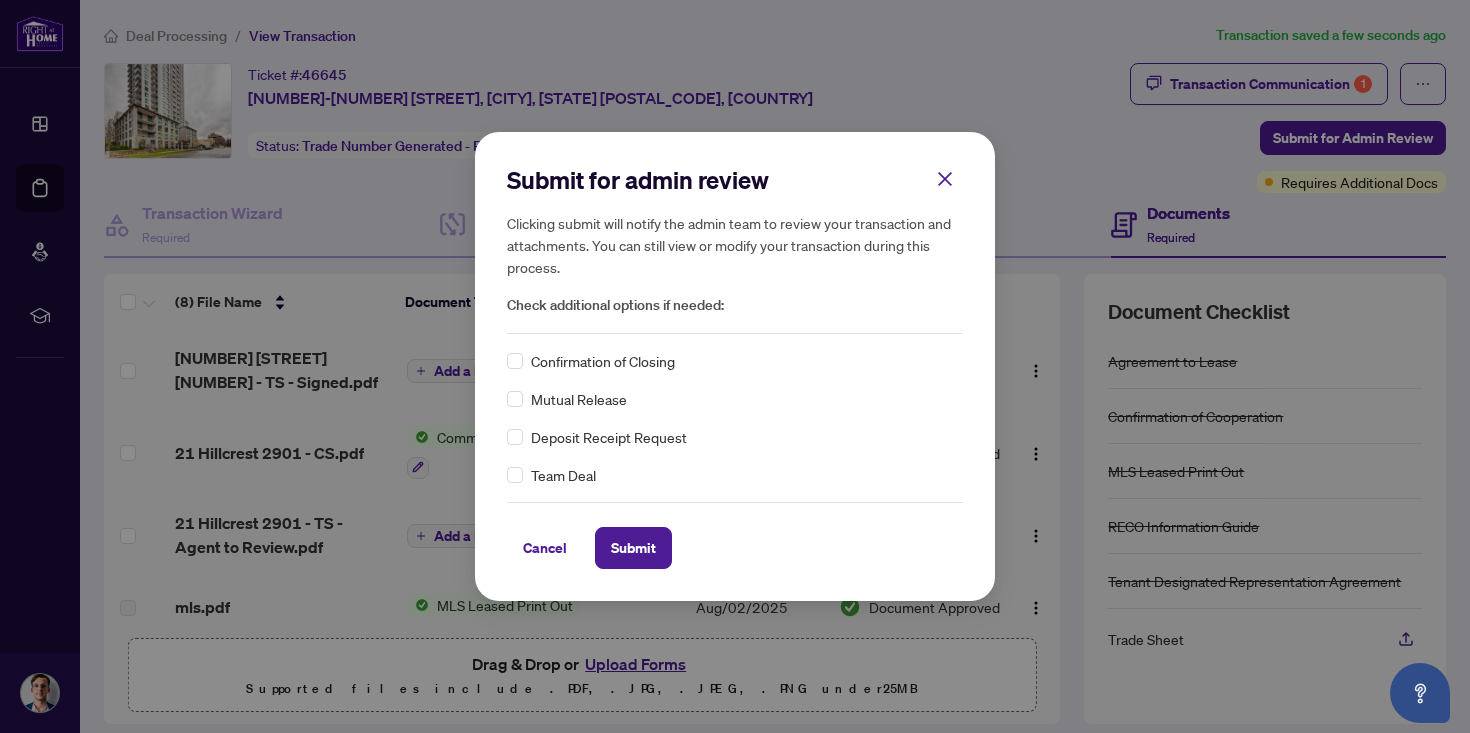 click on "Confirmation of Closing" at bounding box center [603, 361] 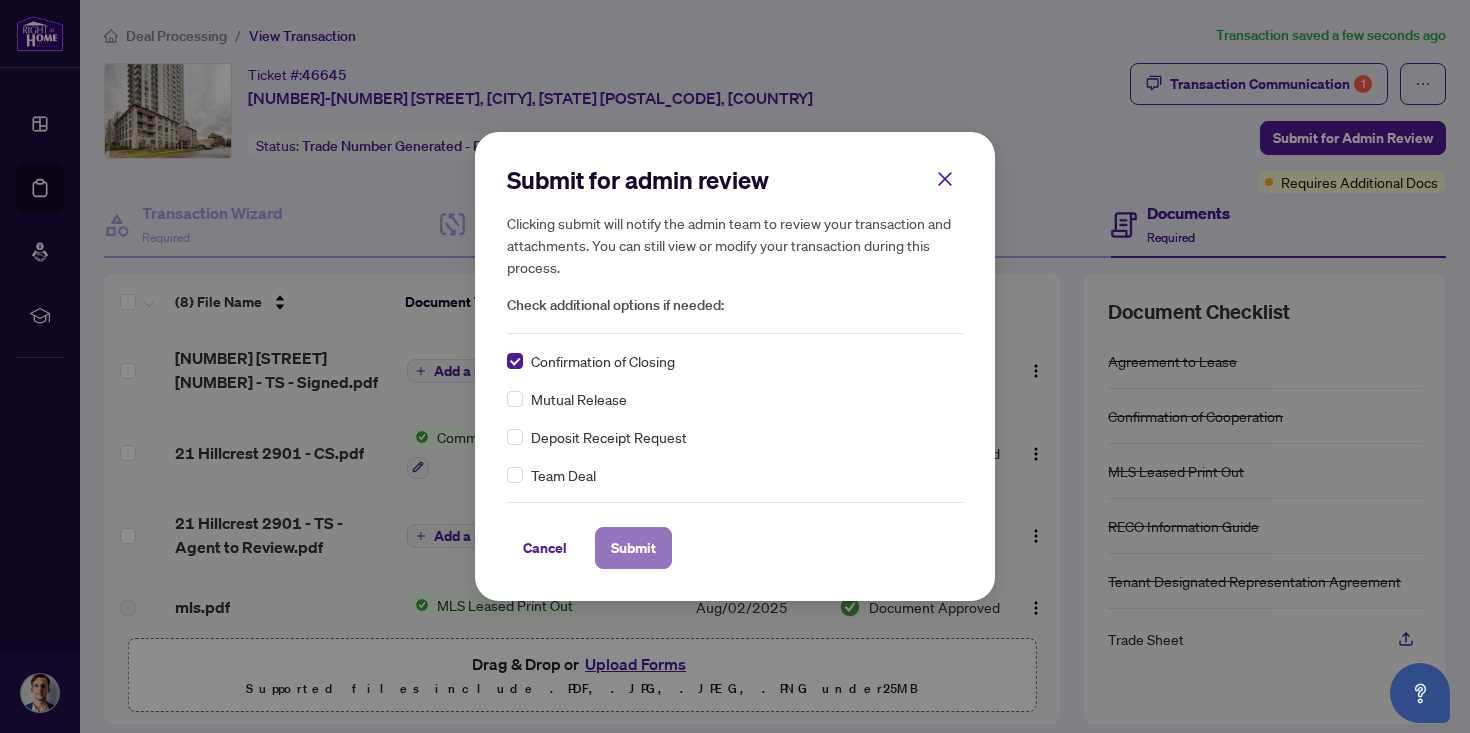 click on "Submit" at bounding box center (633, 548) 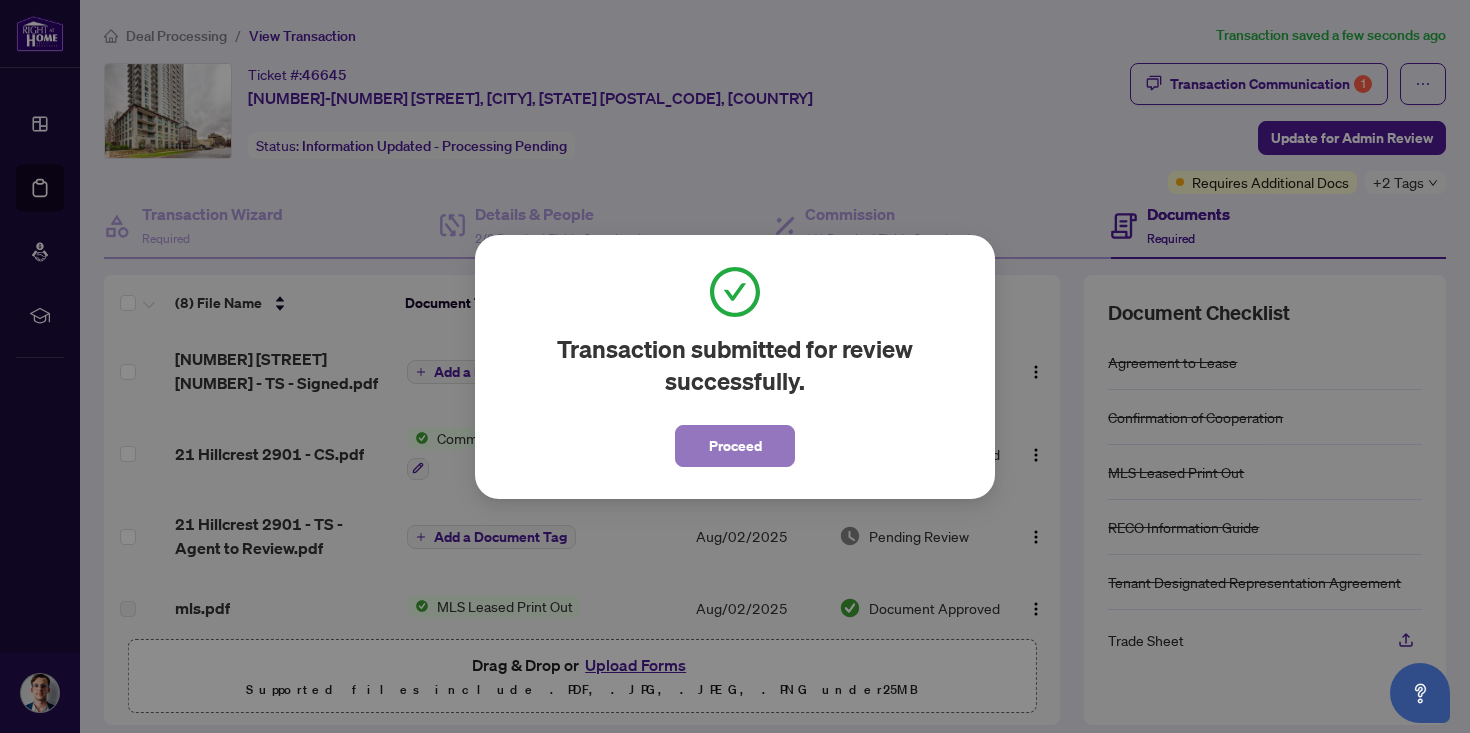 click on "Proceed" at bounding box center [735, 446] 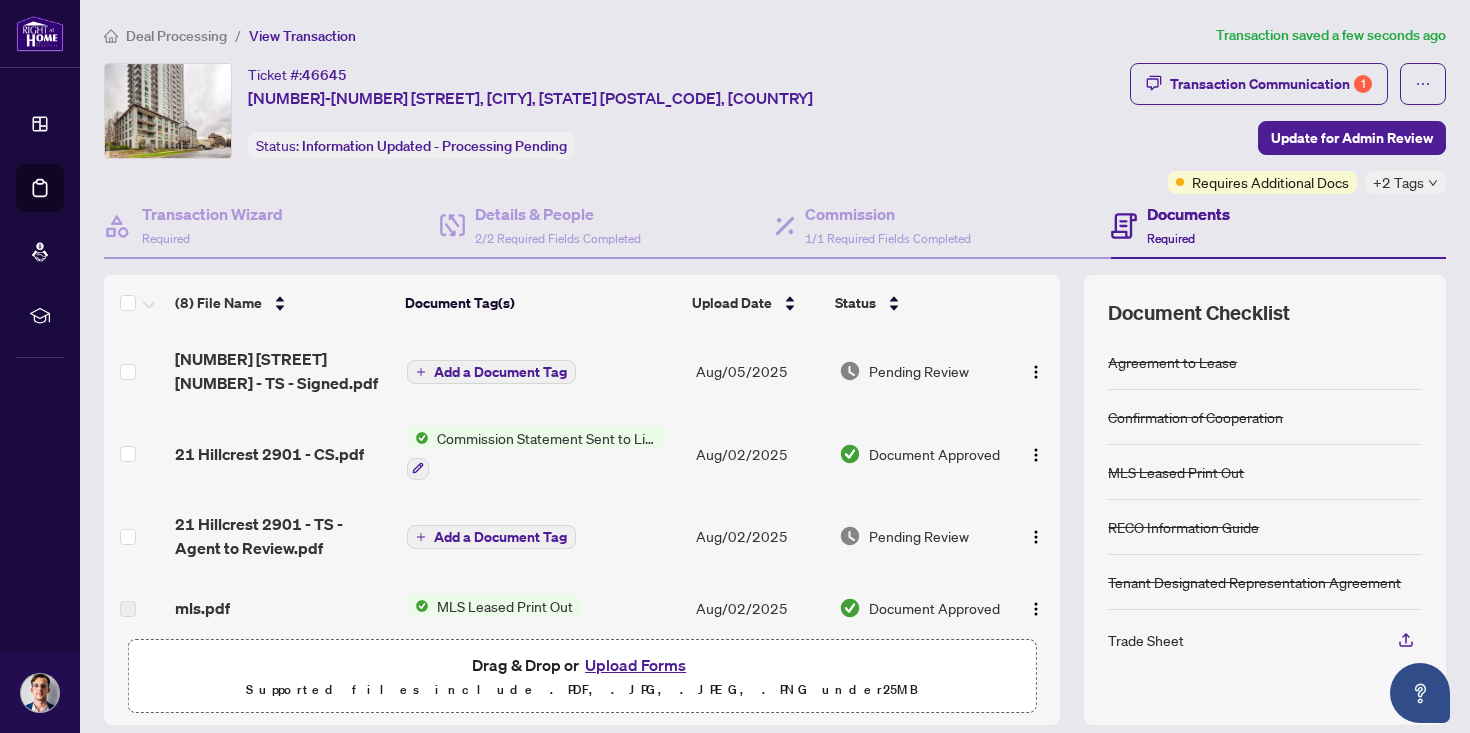 click on "Deal Processing" at bounding box center [176, 36] 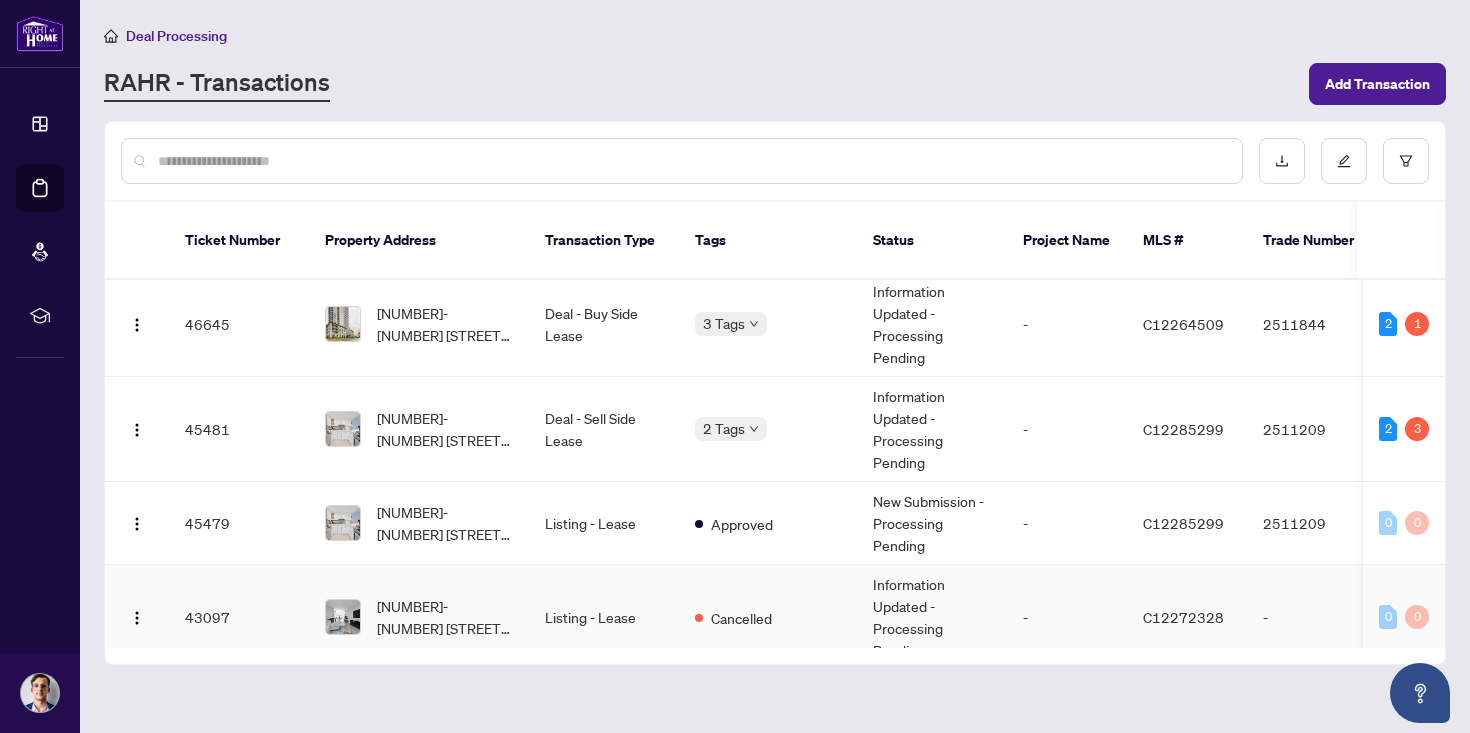 scroll, scrollTop: 0, scrollLeft: 0, axis: both 